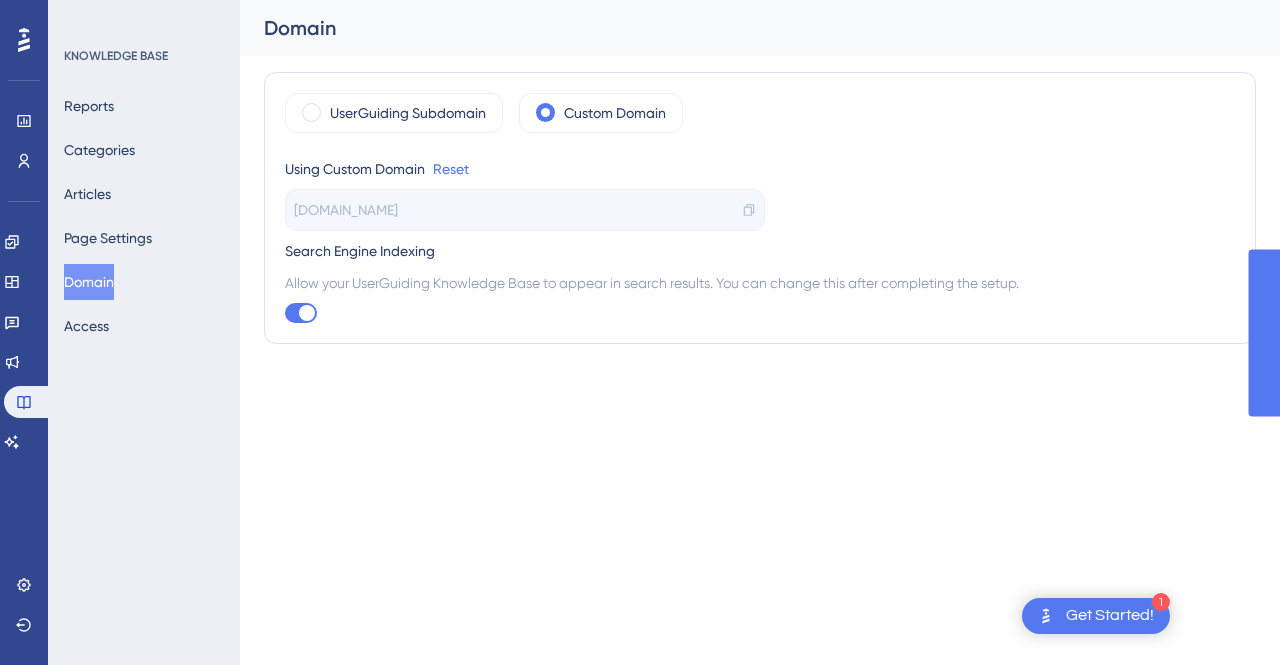 scroll, scrollTop: 0, scrollLeft: 0, axis: both 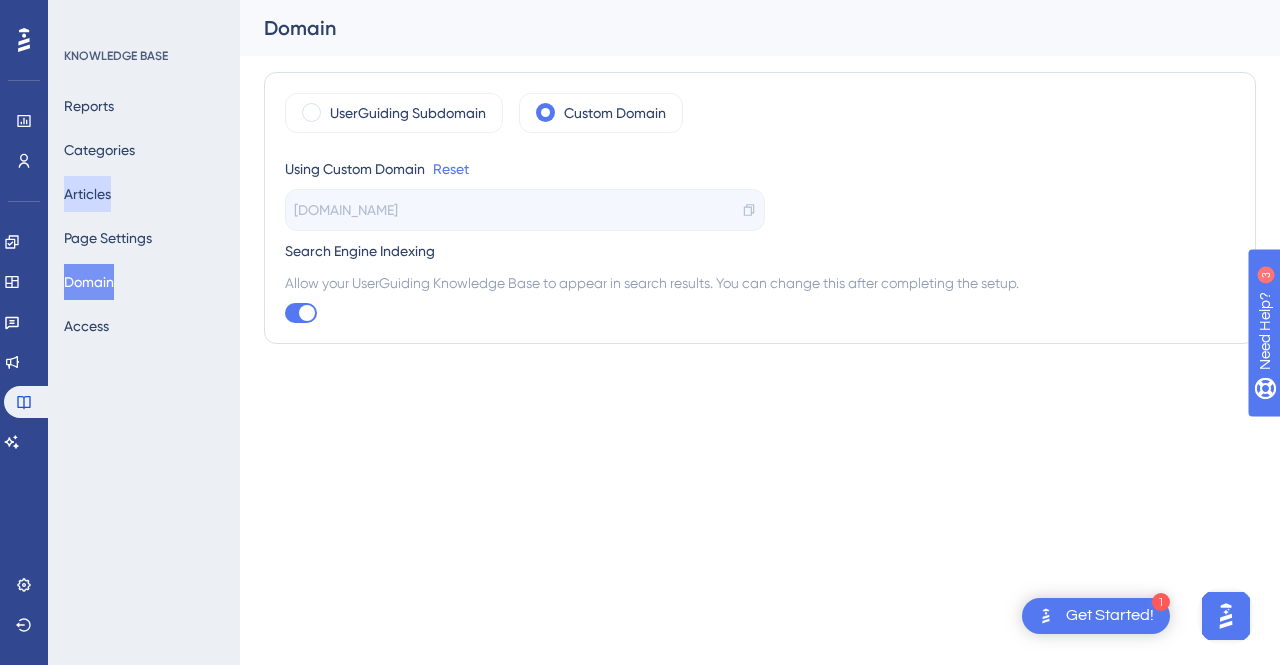 click on "Articles" at bounding box center [87, 194] 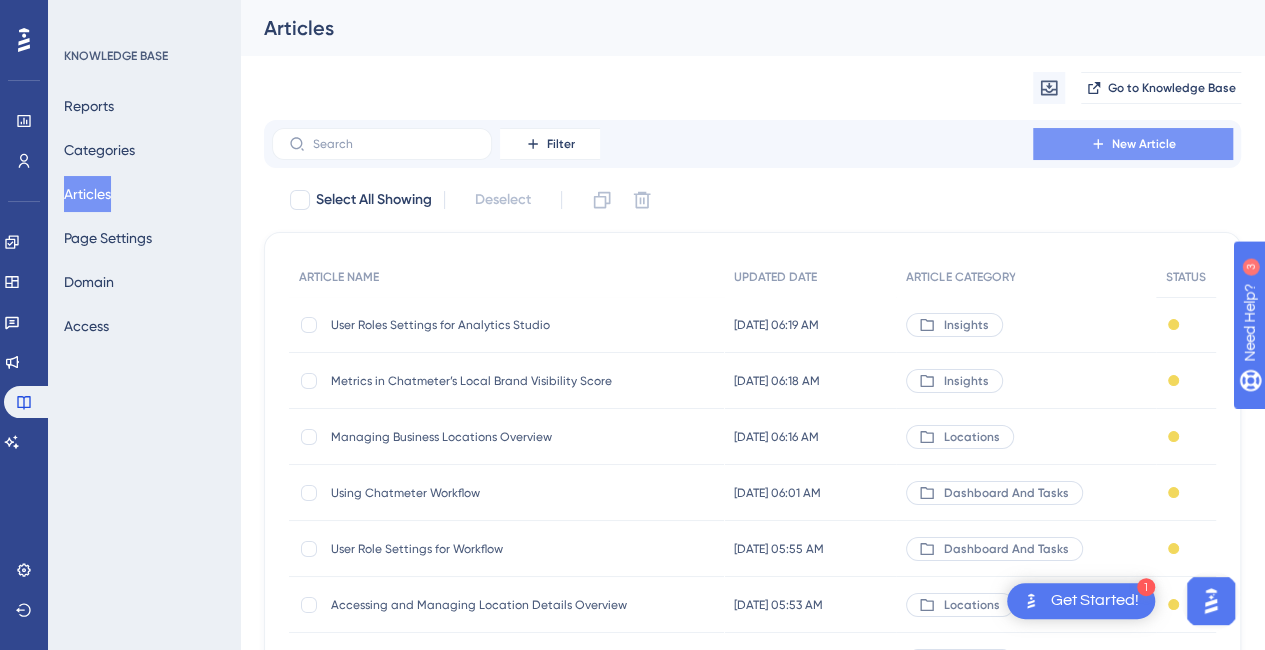 click on "New Article" at bounding box center [1133, 144] 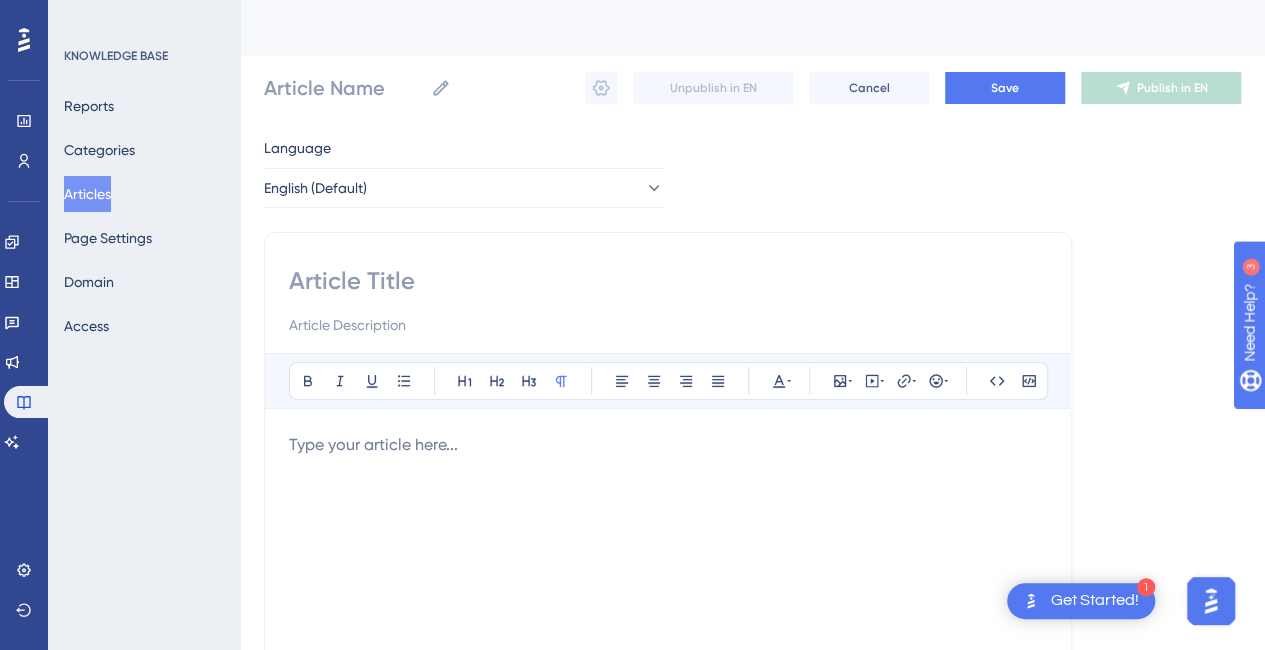 click at bounding box center (668, 281) 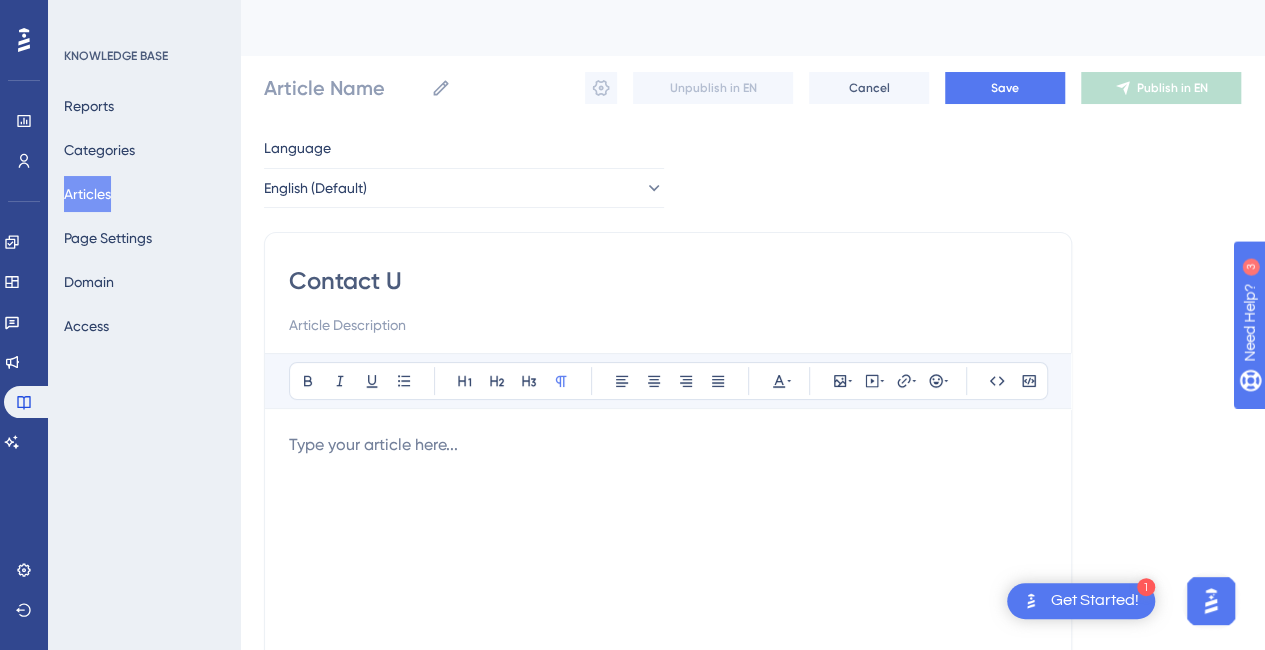 type on "Contact Us" 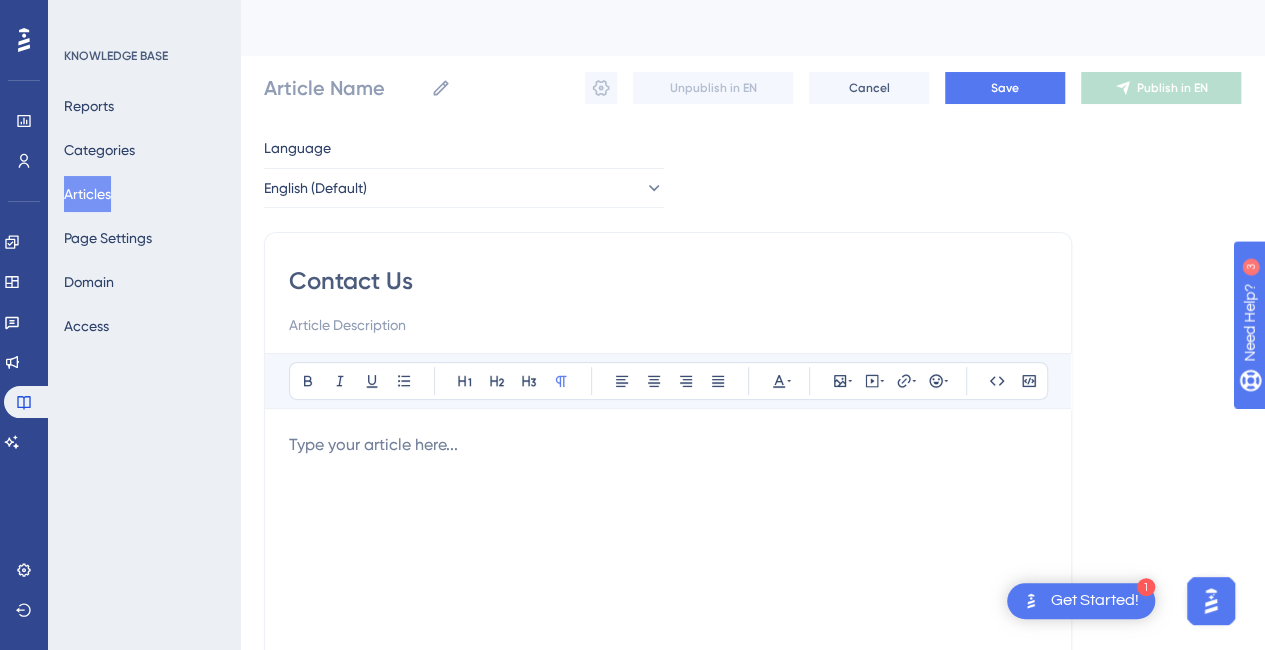 type on "Contact Us" 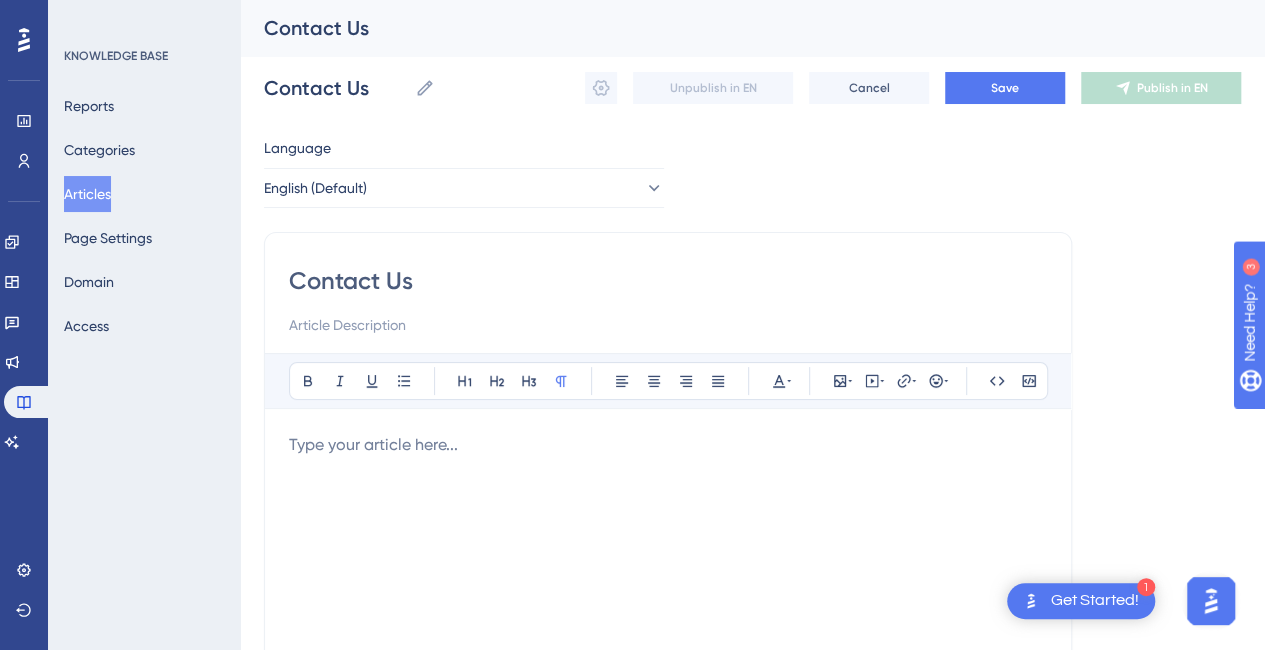type on "Contact Us" 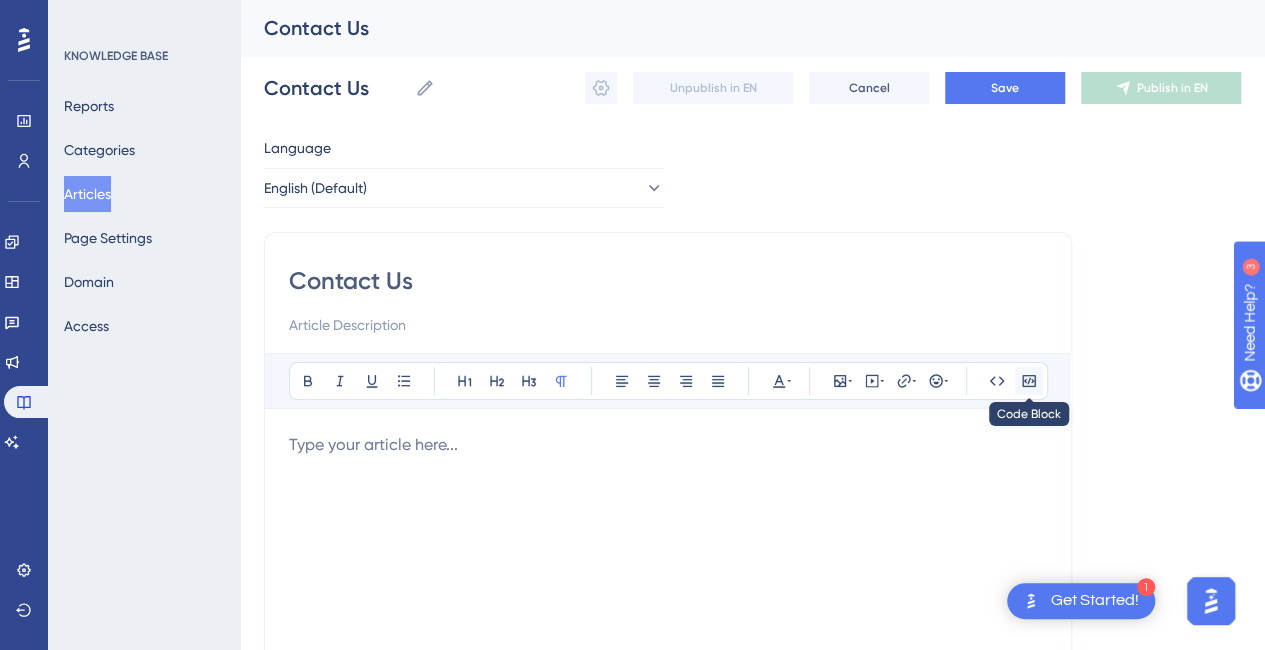 click 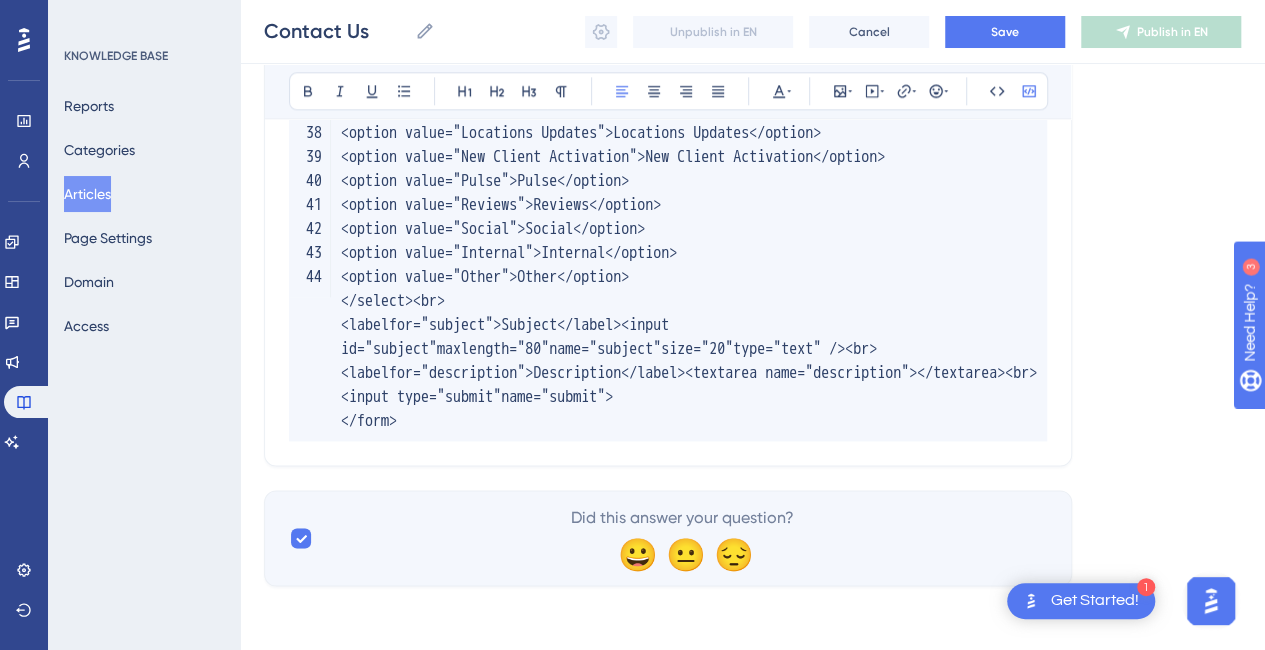 scroll, scrollTop: 1178, scrollLeft: 0, axis: vertical 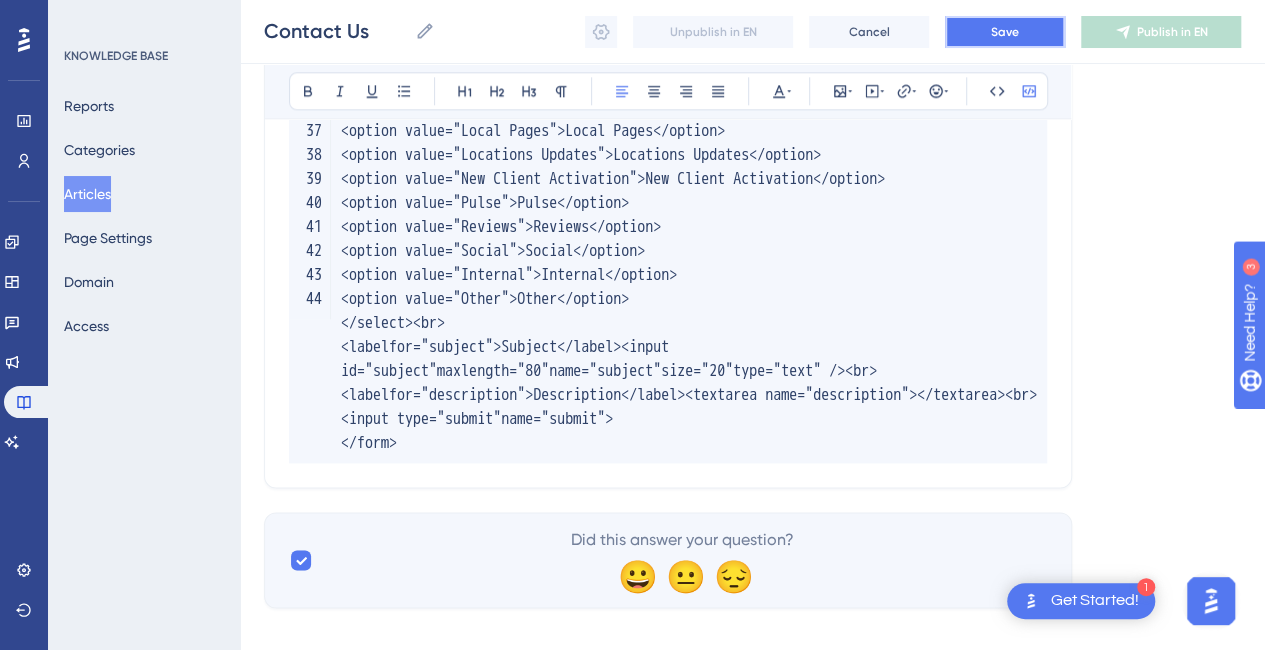 click on "Save" at bounding box center (1005, 32) 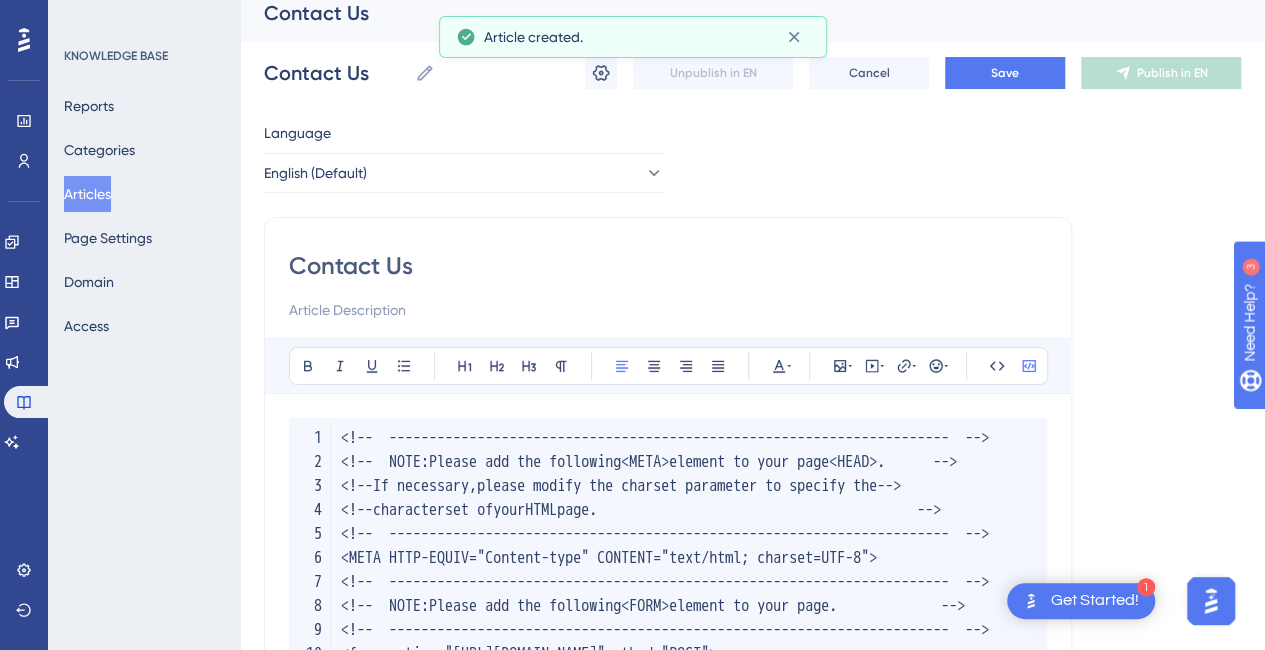 scroll, scrollTop: 0, scrollLeft: 0, axis: both 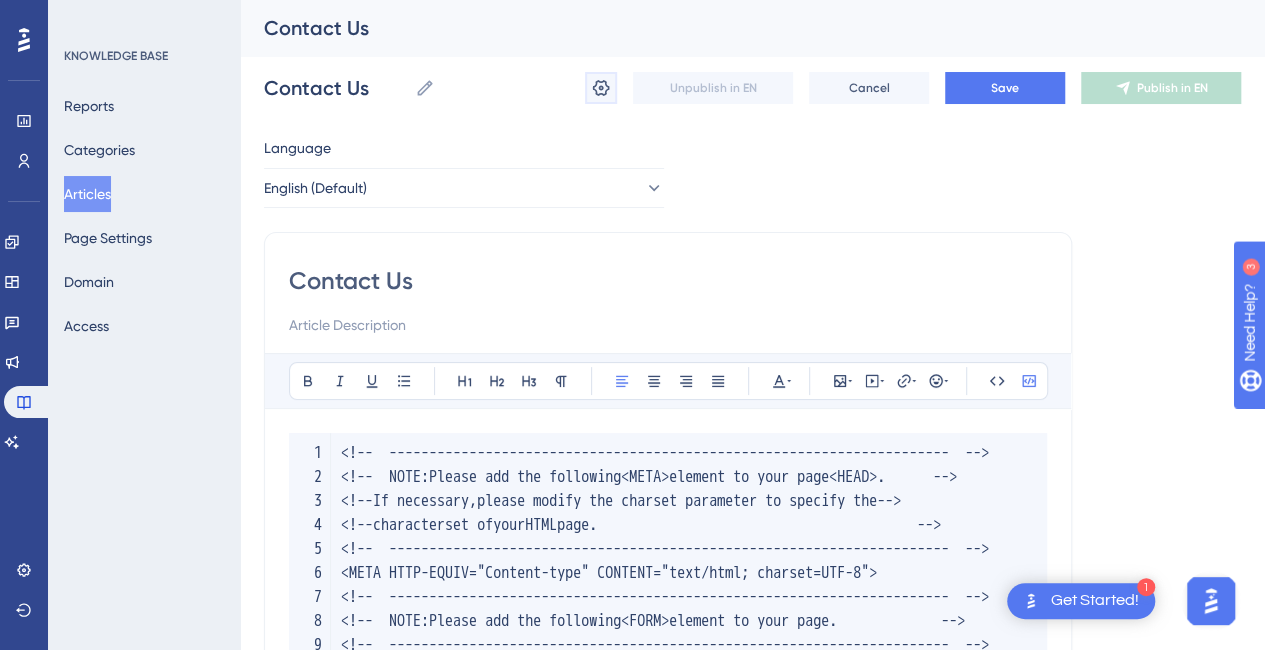 click 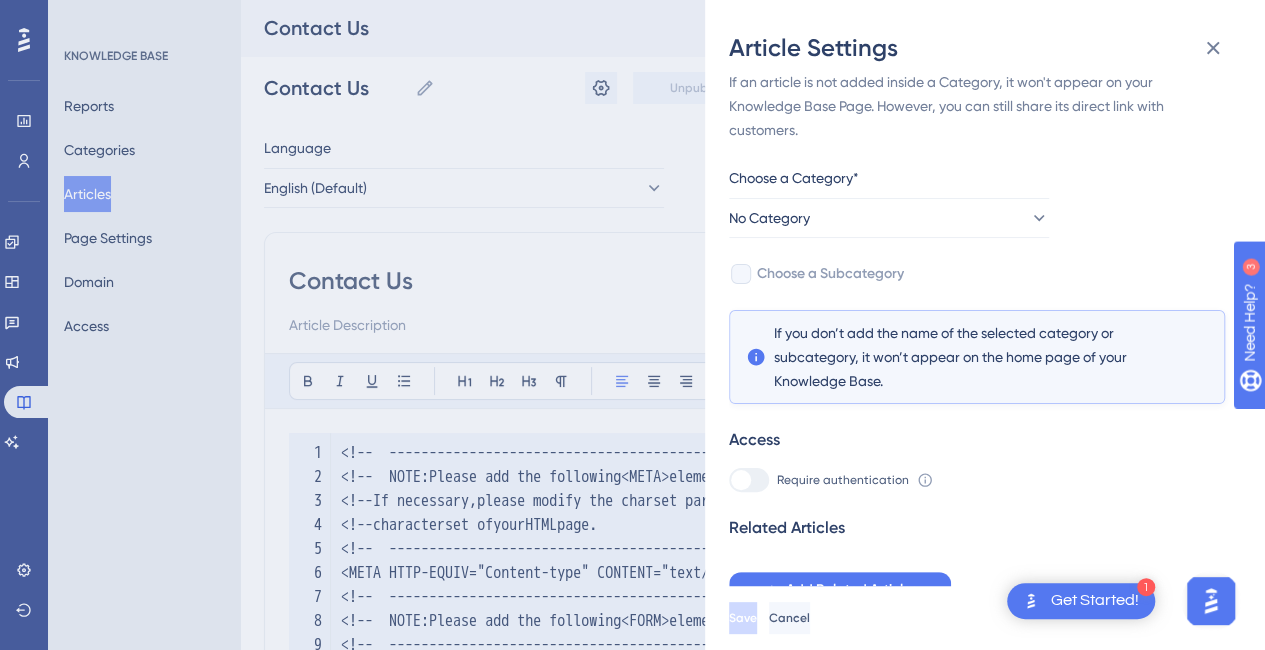 scroll, scrollTop: 24, scrollLeft: 0, axis: vertical 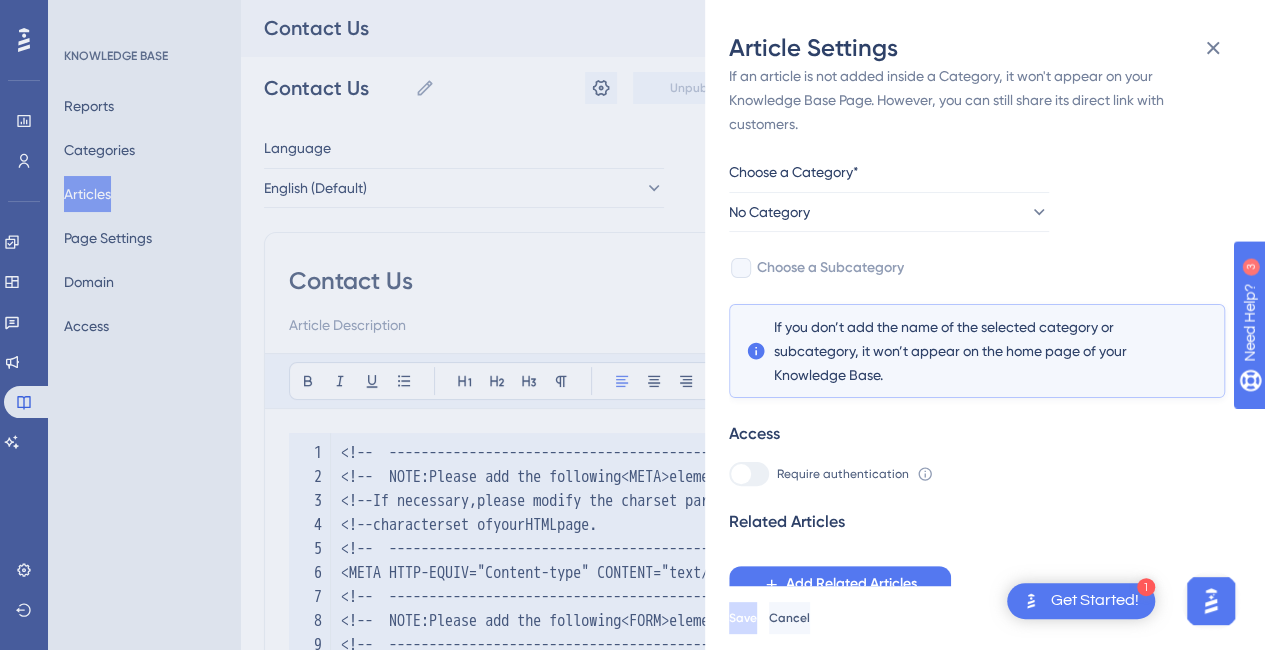 click on "Article Settings If an article is not added inside a Category, it won't appear on your Knowledge Base Page. However, you can still share its direct link with customers. Choose a Category* No Category Choose a Subcategory If you don’t add the name of the selected category or subcategory, it won’t appear on the home page of your Knowledge Base. Access Require authentication To change this setting you should manage your access preferences  under the Access tab. Learn more Related Articles Add Related Articles Save Cancel" at bounding box center (632, 325) 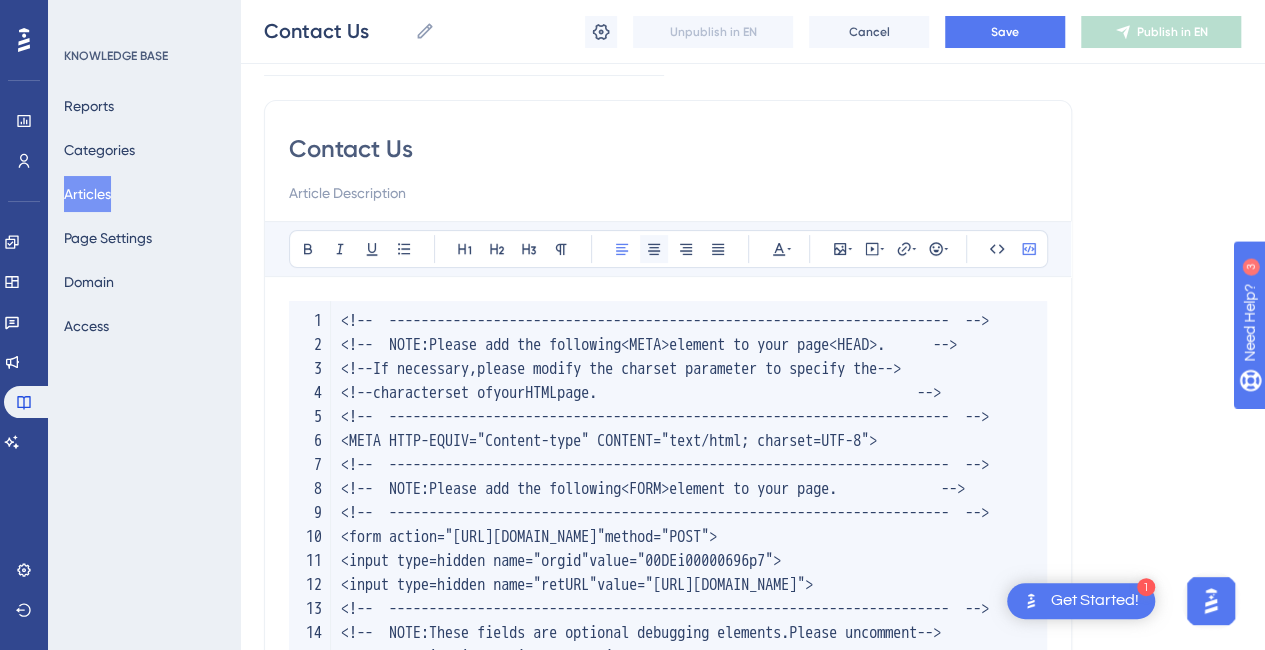 scroll, scrollTop: 0, scrollLeft: 0, axis: both 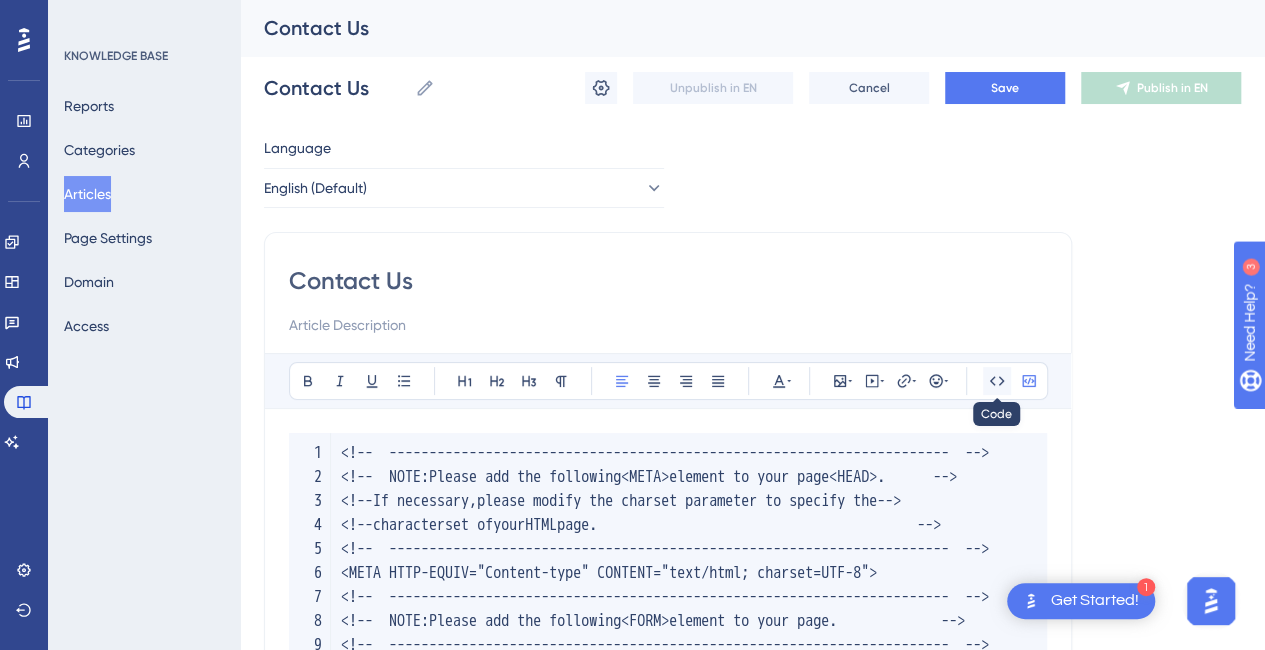 click on "Bold Italic Underline Bullet Point Heading 1 Heading 2 Heading 3 Normal Align Left Align Center Align Right Align Justify Text Color Insert Image Embed Video Hyperlink Emojis Code Code Block < ! --    -- -- -- -- -- -- -- -- -- -- -- -- -- -- -- -- -- -- -- -- -- -- -- -- -- -- -- -- -- -- -- -- -- -- --    -- > < ! --    NOTE :  Please add the following  < META >  element to your page  < HEAD > .        -- > < ! --   If necessary ,  please modify the charset parameter to specify the         -- > < ! --   character  set   of  your  HTML  page .                                          -- > < ! --    -- -- -- -- -- -- -- -- -- -- -- -- -- -- -- -- -- -- -- -- -- -- -- -- -- -- -- -- -- -- -- -- -- -- --    -- > < META   HTTP - EQUIV = "Content-type"   CONTENT = "text/html; charset=UTF-8" > < ! --    -- -- -- -- -- -- -- -- -- -- -- -- -- -- -- -- -- -- -- -- -- -- -- -- -- -- -- -- -- -- -- -- -- -- --    -- > < ! --    NOTE : < FORM > . -- > < ! --" at bounding box center [668, 1001] 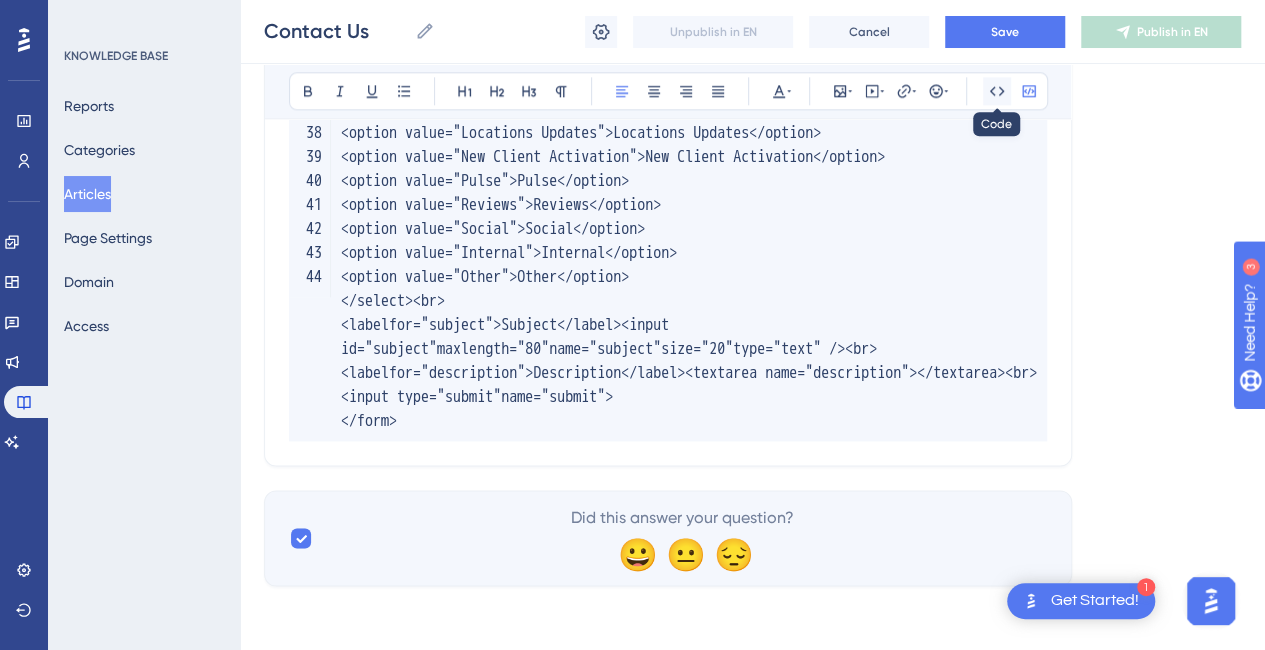 click 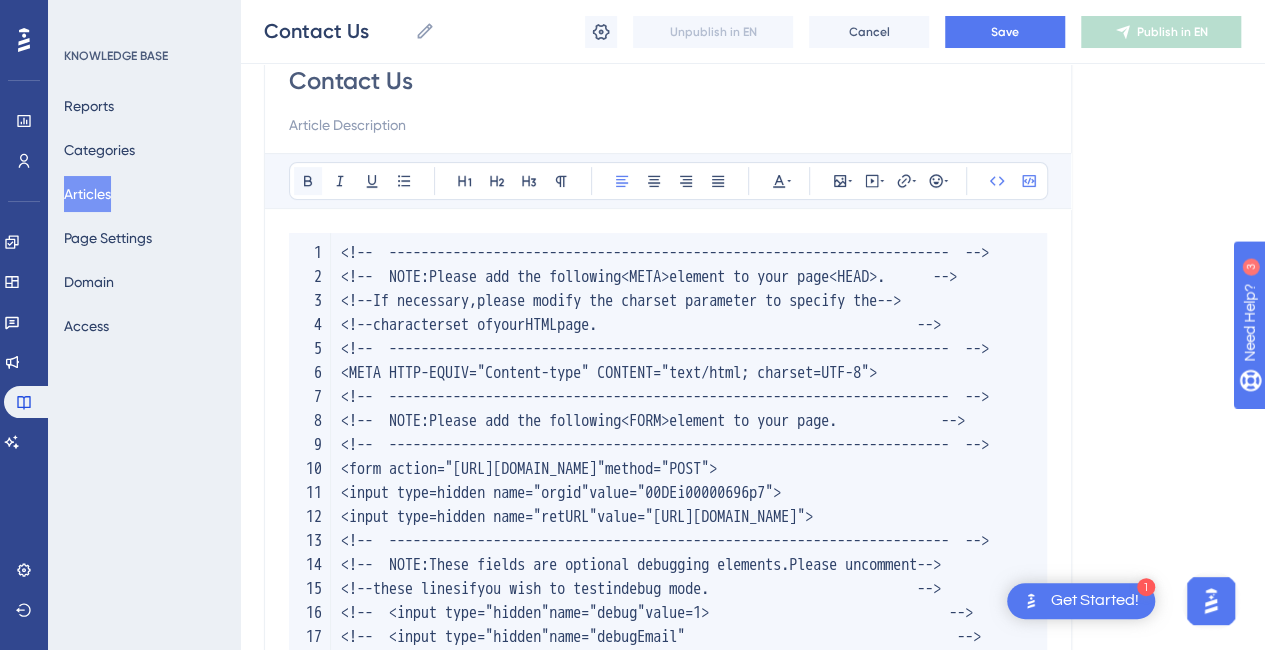 scroll, scrollTop: 200, scrollLeft: 0, axis: vertical 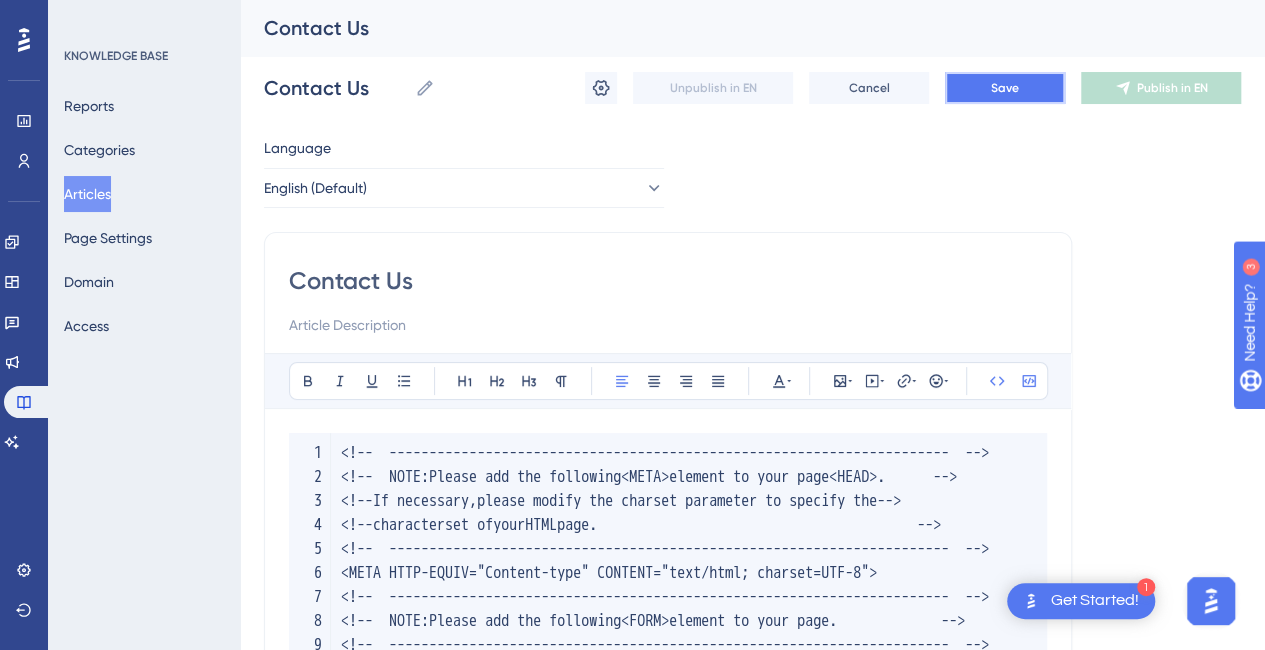 click on "Save" at bounding box center [1005, 88] 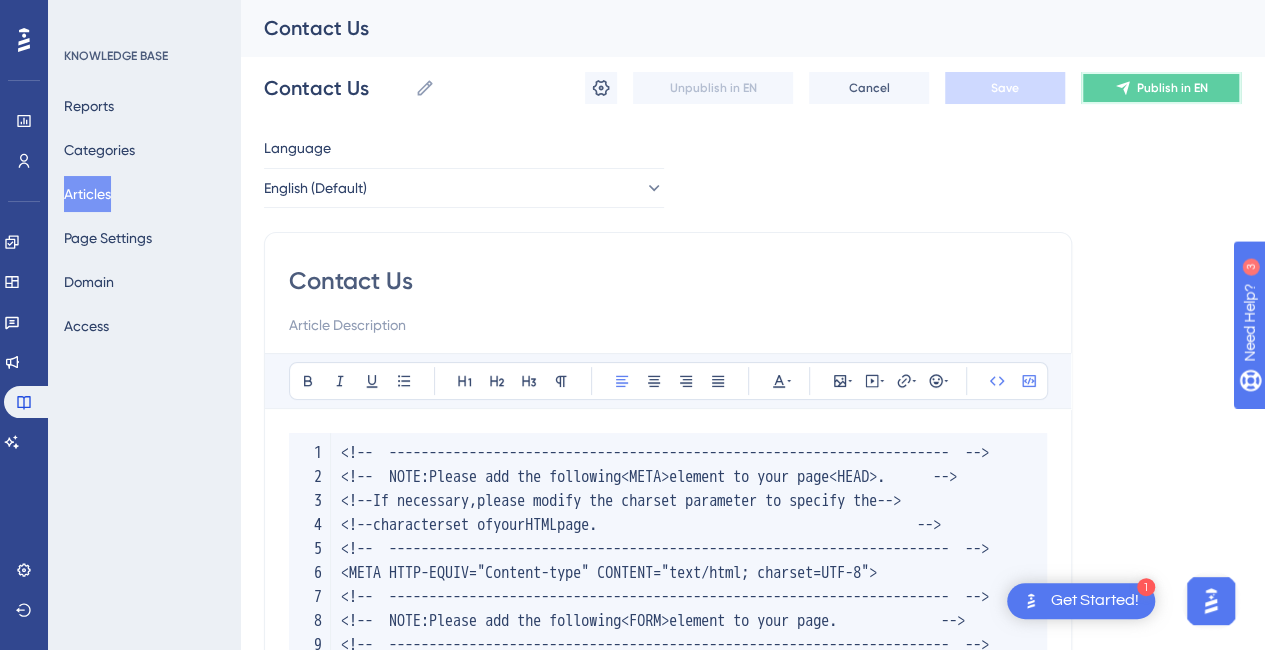 click on "Publish in EN" at bounding box center [1172, 88] 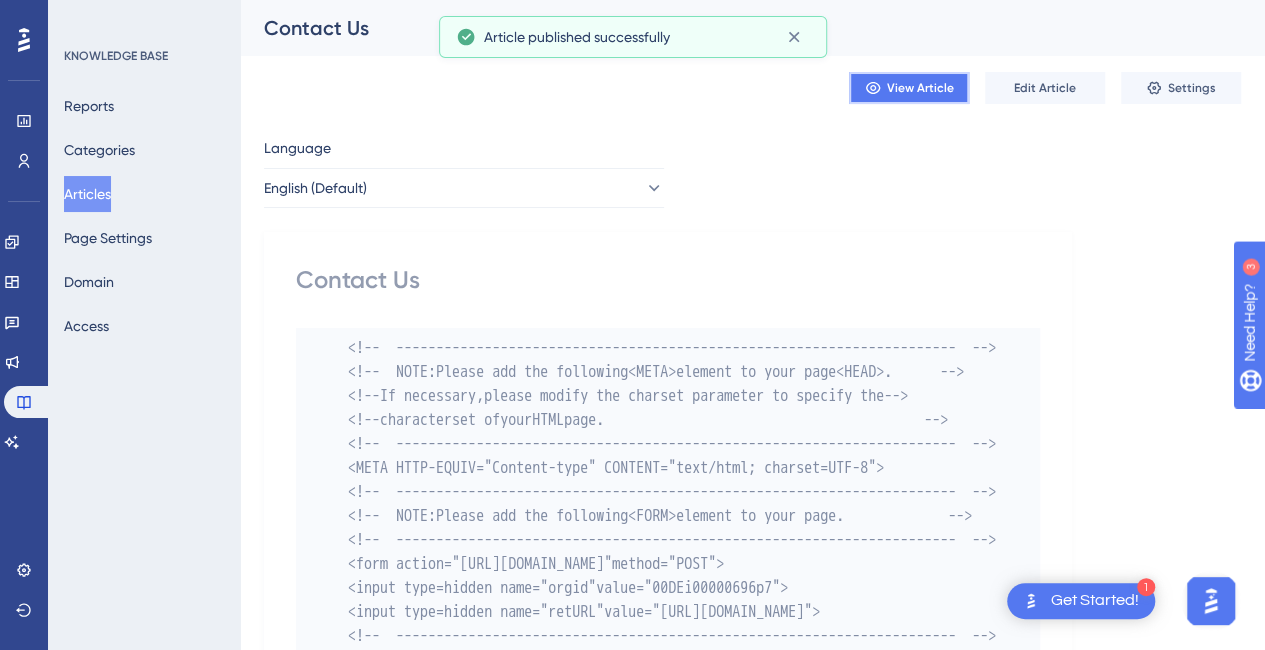 click on "View Article" at bounding box center [920, 88] 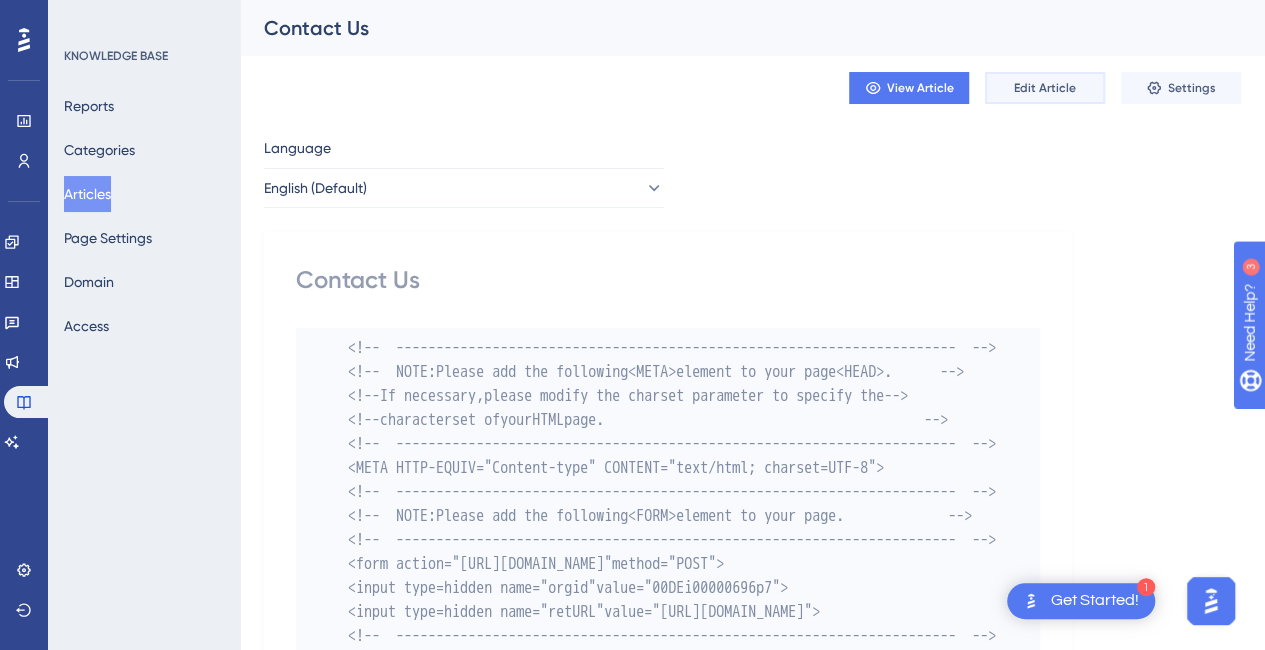 click on "Edit Article" at bounding box center (1045, 88) 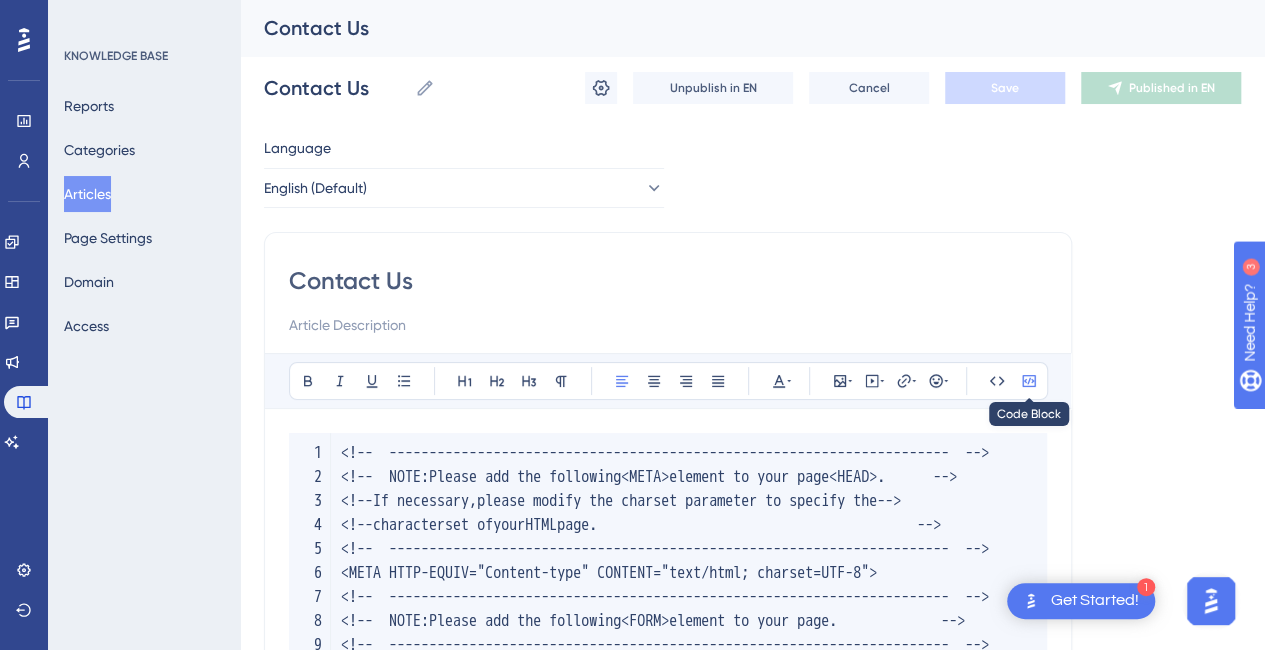 scroll, scrollTop: 1452, scrollLeft: 0, axis: vertical 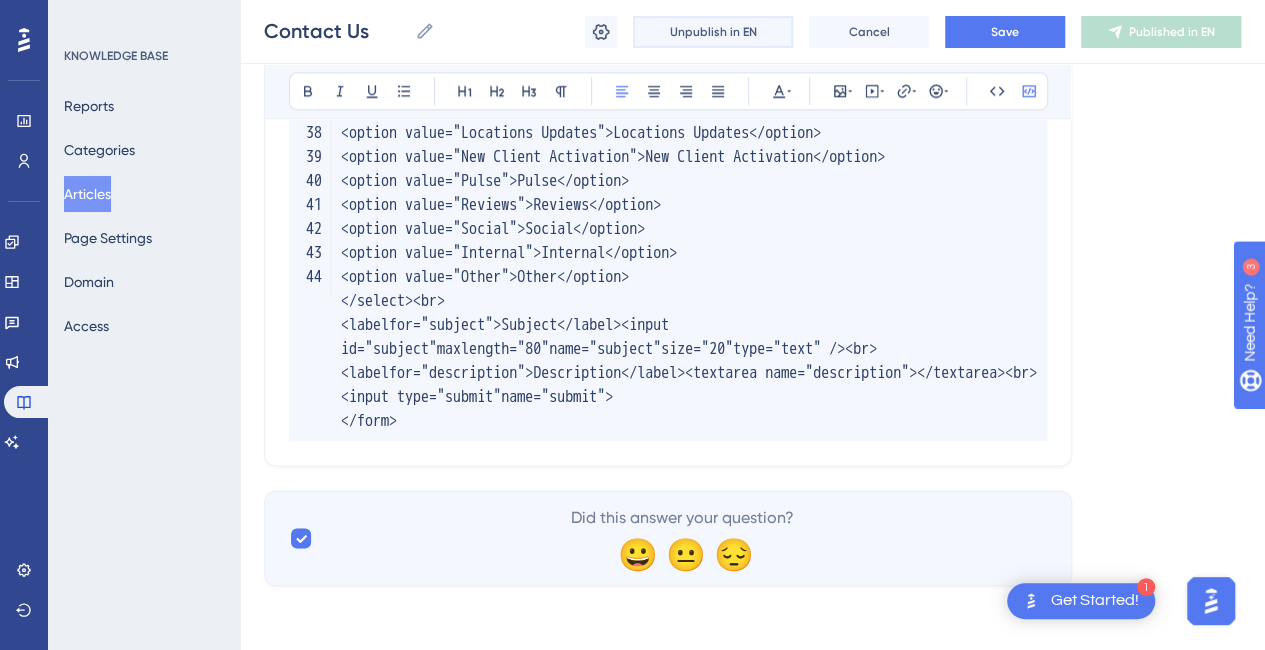 click on "Unpublish in EN" at bounding box center (713, 32) 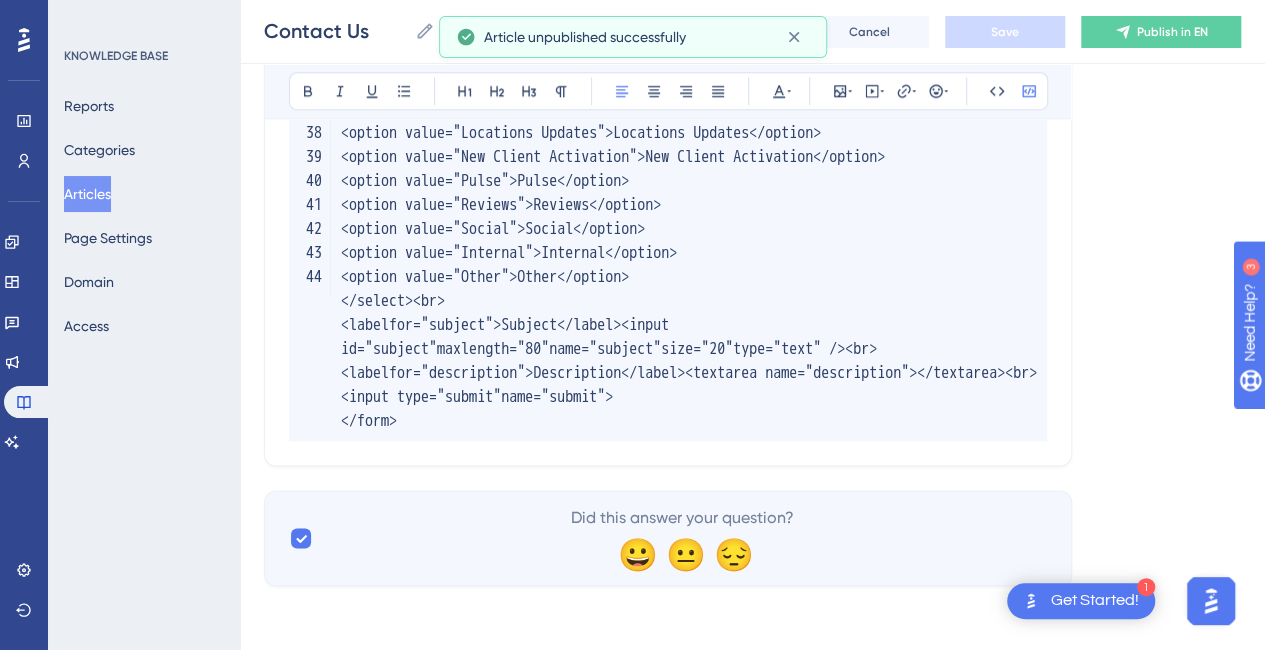 click on "Language English (Default) Contact Us Bold Italic Underline Bullet Point Heading 1 Heading 2 Heading 3 Normal Align Left Align Center Align Right Align Justify Text Color Insert Image Embed Video Hyperlink Emojis Code Code Block < ! --    -- -- -- -- -- -- -- -- -- -- -- -- -- -- -- -- -- -- -- -- -- -- -- -- -- -- -- -- -- -- -- -- -- -- --    -- > < ! --    NOTE :  Please add the following  < META >  element to your page  < HEAD > .        -- > < ! --   If necessary ,  please modify the charset parameter to specify the         -- > < ! --   character  set   of  your  HTML  page .                                          -- > < ! --    -- -- -- -- -- -- -- -- -- -- -- -- -- -- -- -- -- -- -- -- -- -- -- -- -- -- -- -- -- -- -- -- -- -- --    -- > < META   HTTP - EQUIV = "Content-type"   CONTENT = "text/html; charset=UTF-8" > < ! --    -- -- -- -- -- -- -- -- -- -- -- -- -- -- -- -- -- -- -- -- -- -- -- -- -- -- -- -- -- -- -- -- -- -- --    -- > < !" at bounding box center (752, -243) 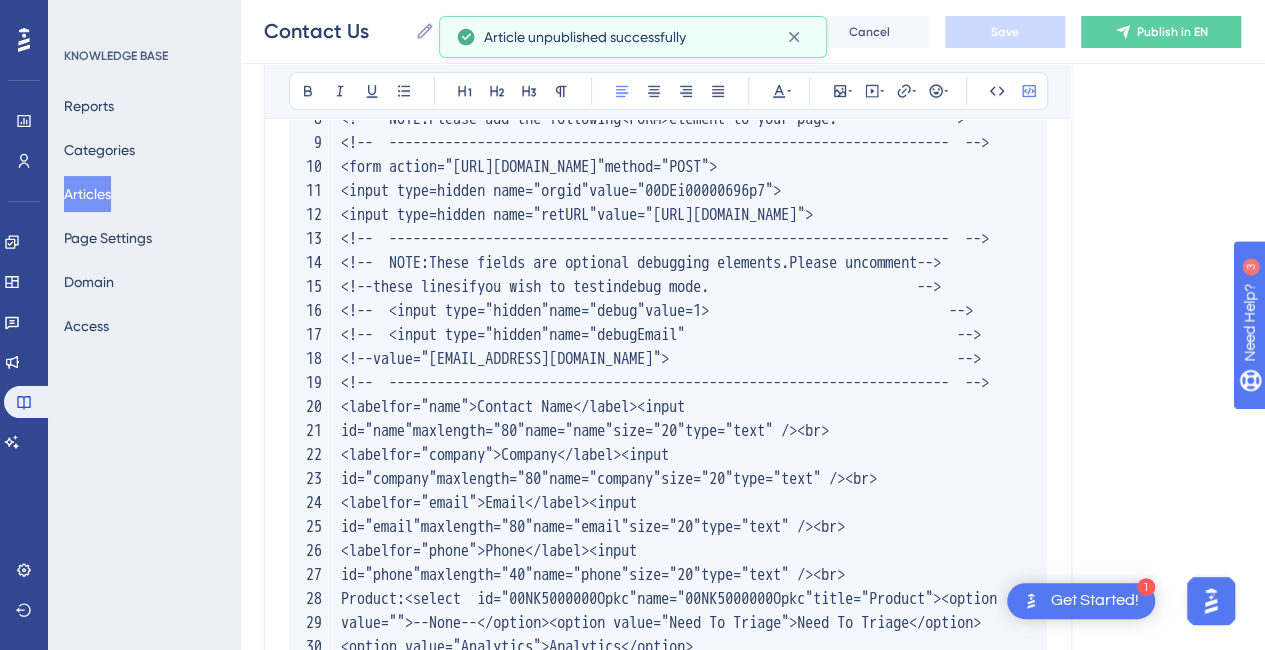 scroll, scrollTop: 0, scrollLeft: 0, axis: both 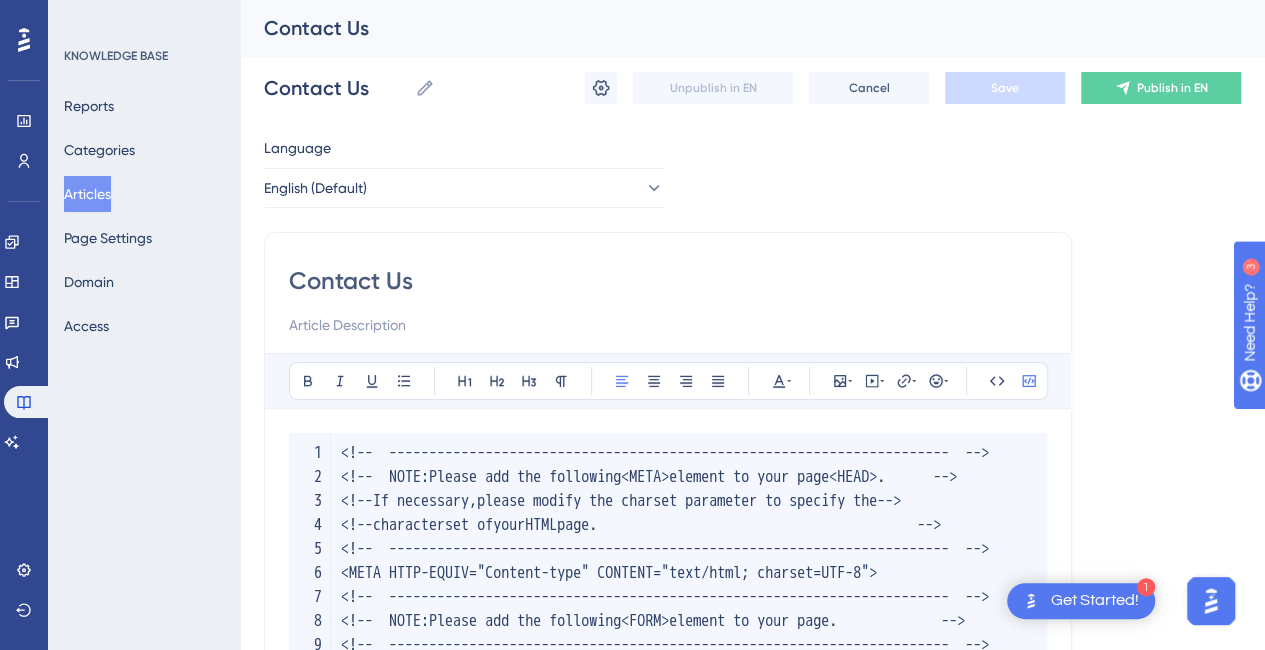 click on "Please add the following" at bounding box center (525, 477) 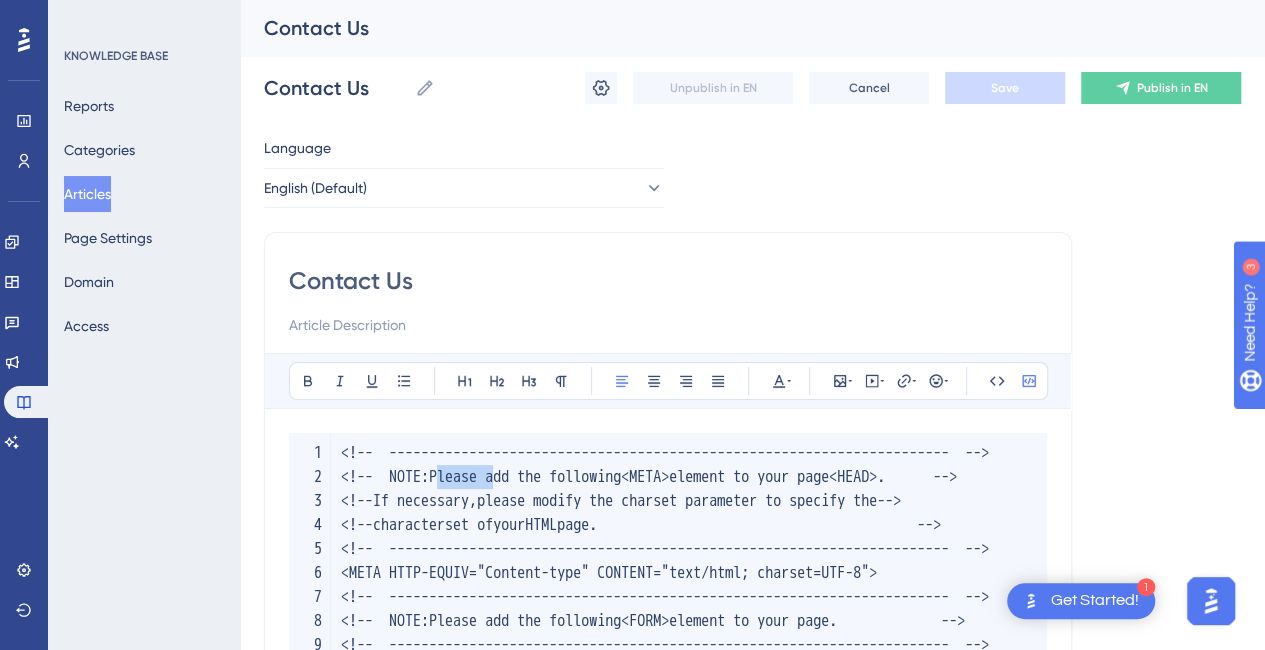 click on "Please add the following" at bounding box center (525, 477) 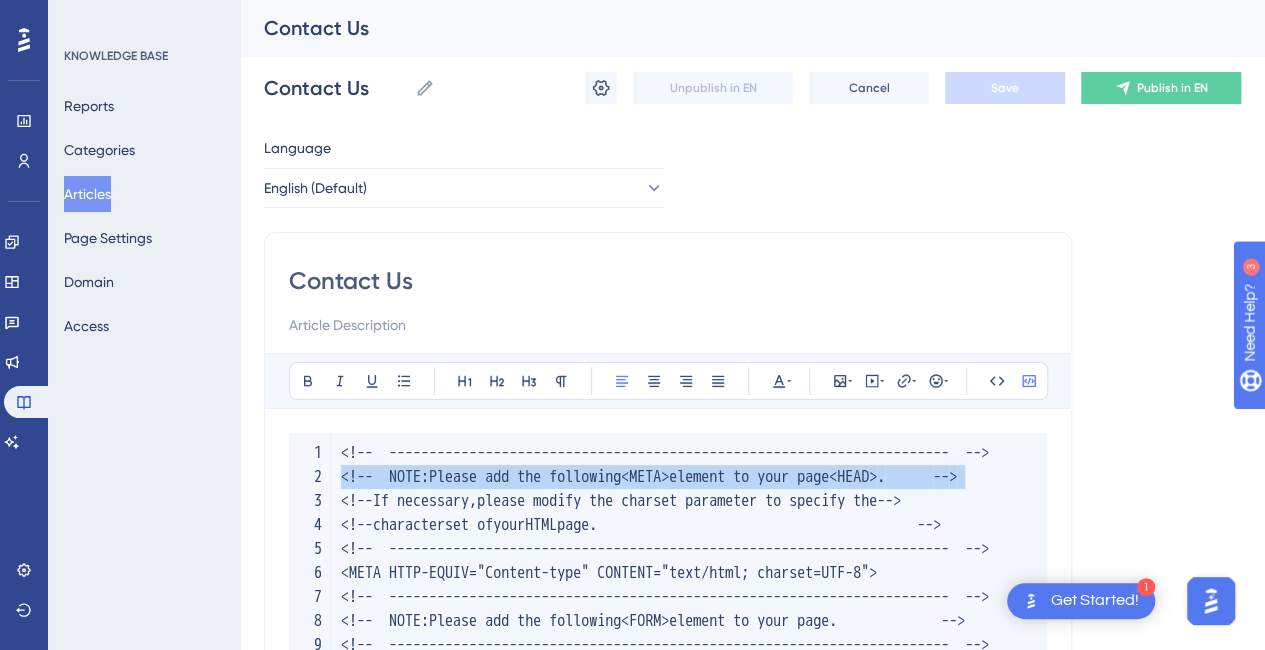 click on "Please add the following" at bounding box center (525, 477) 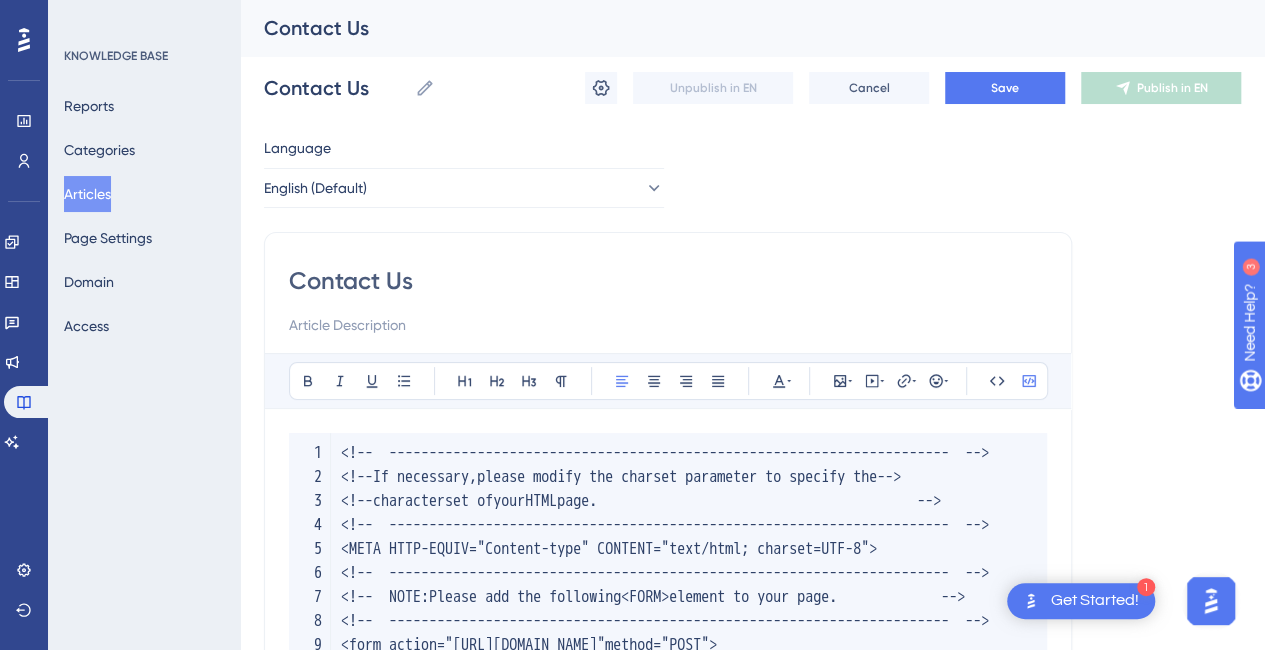 click on "If necessary" at bounding box center (421, 477) 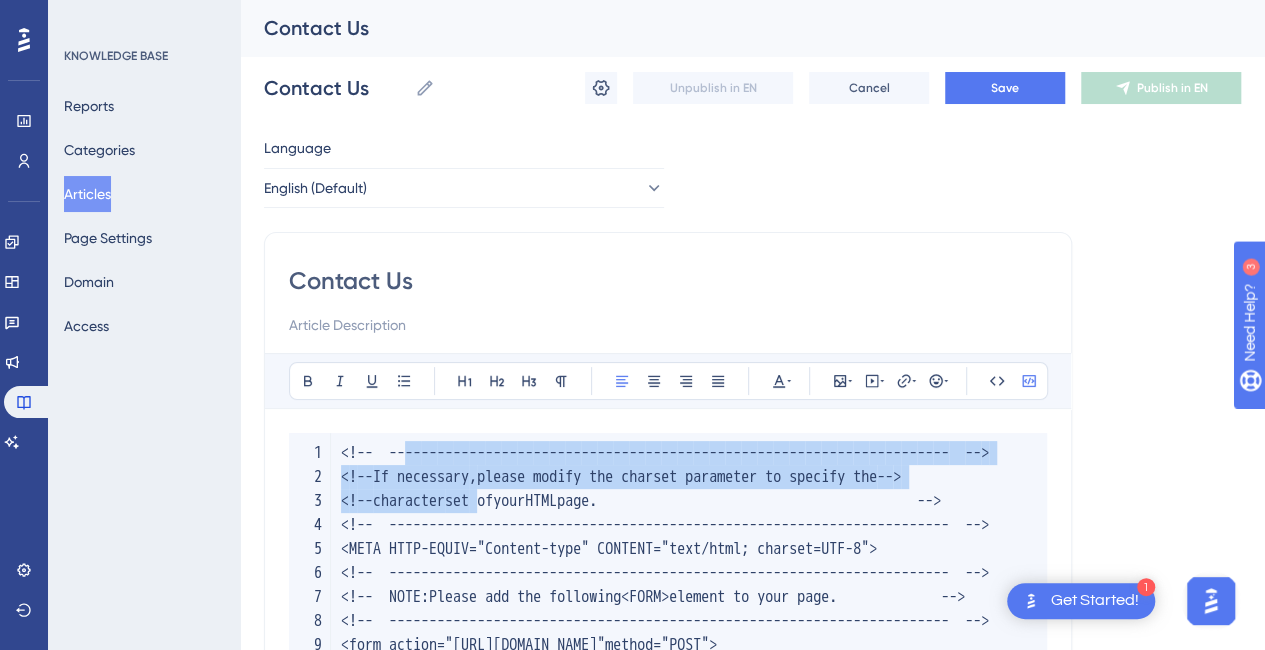 drag, startPoint x: 520, startPoint y: 549, endPoint x: 416, endPoint y: 415, distance: 169.62311 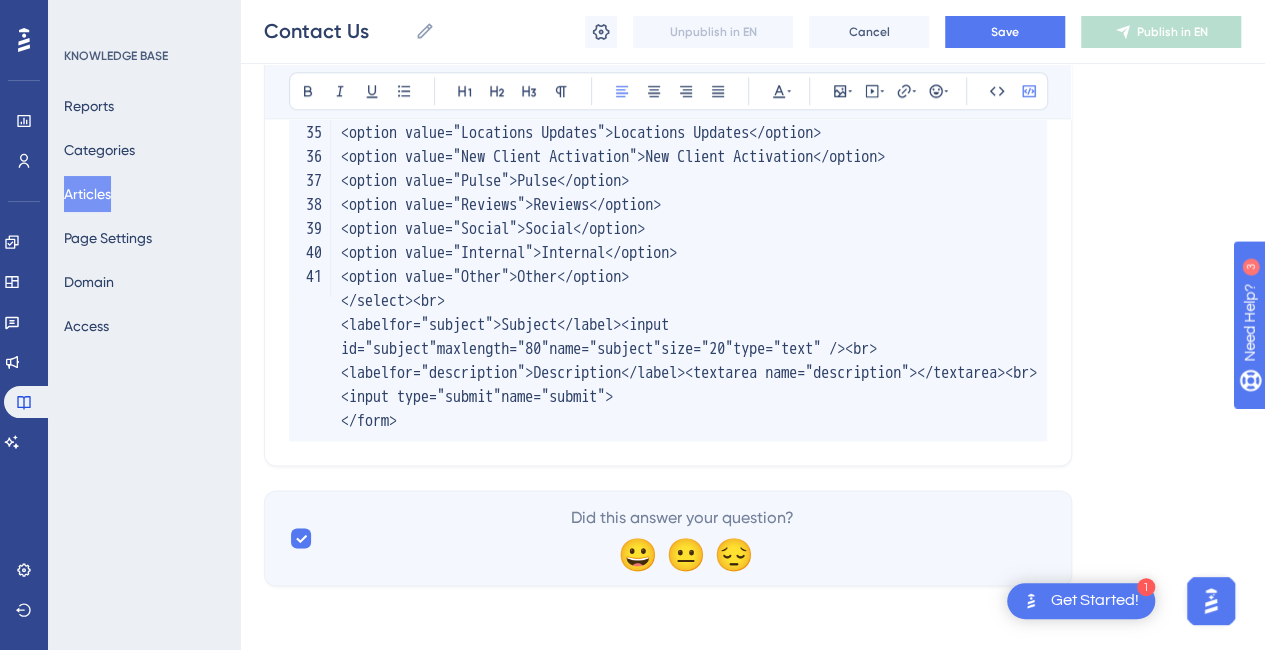 scroll, scrollTop: 1510, scrollLeft: 0, axis: vertical 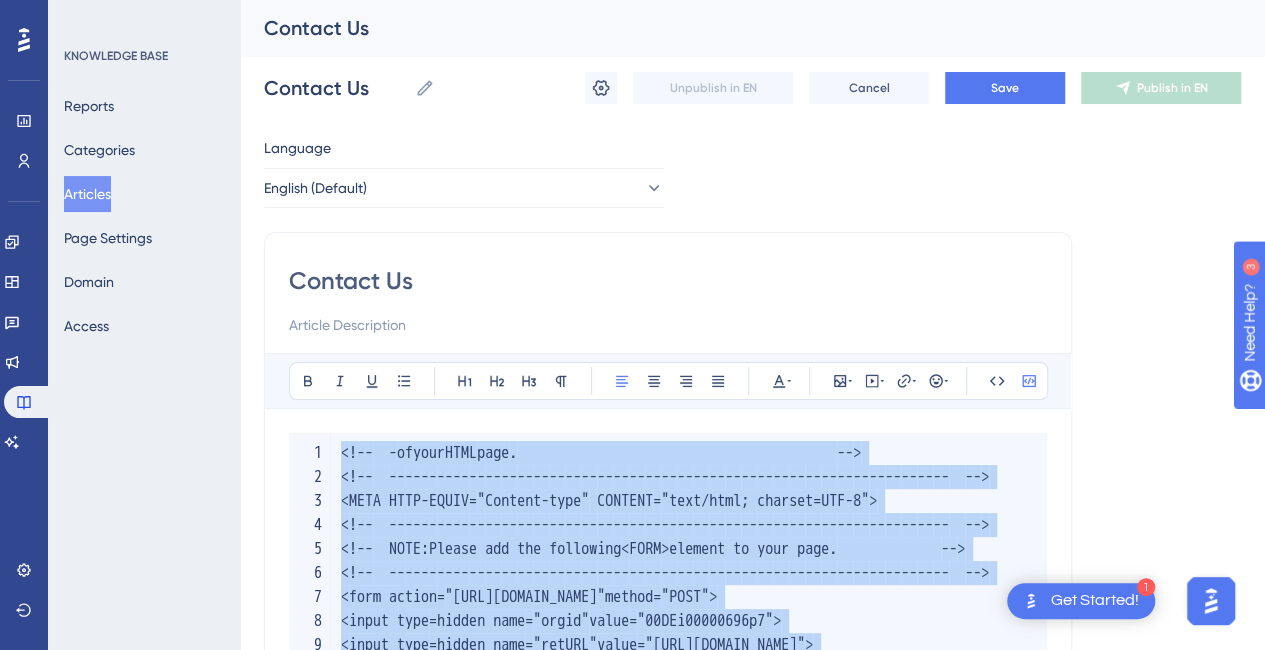 drag, startPoint x: 672, startPoint y: 423, endPoint x: 179, endPoint y: -87, distance: 709.32996 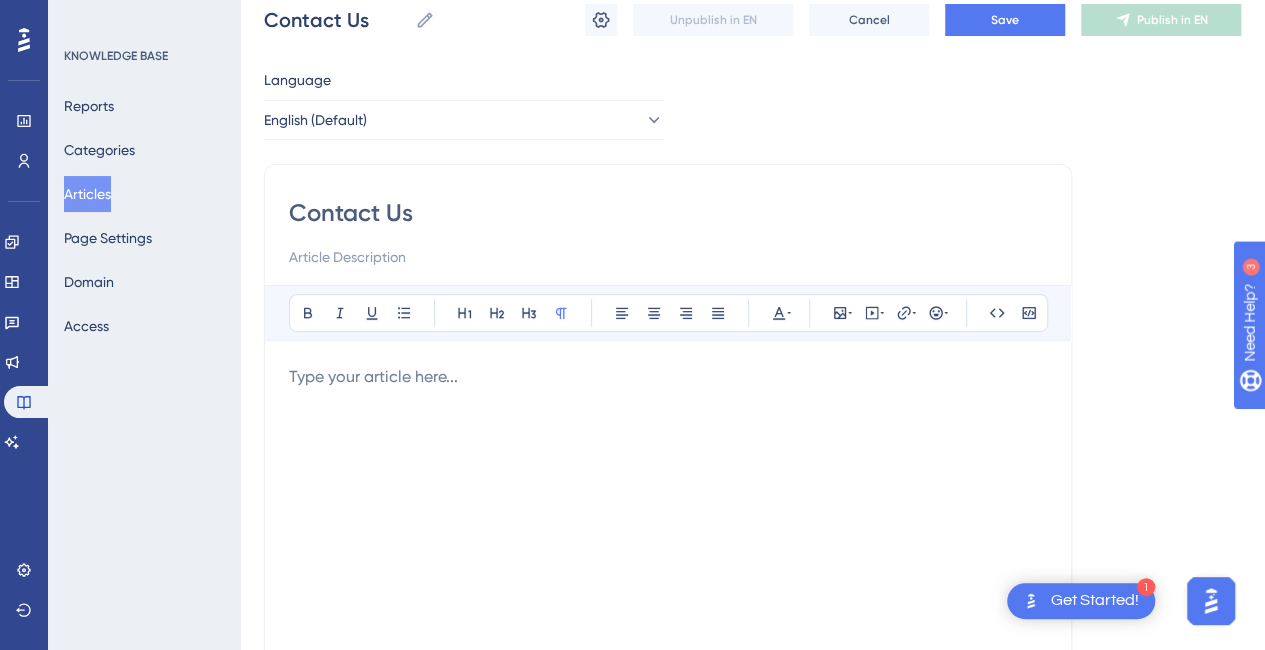 scroll, scrollTop: 100, scrollLeft: 0, axis: vertical 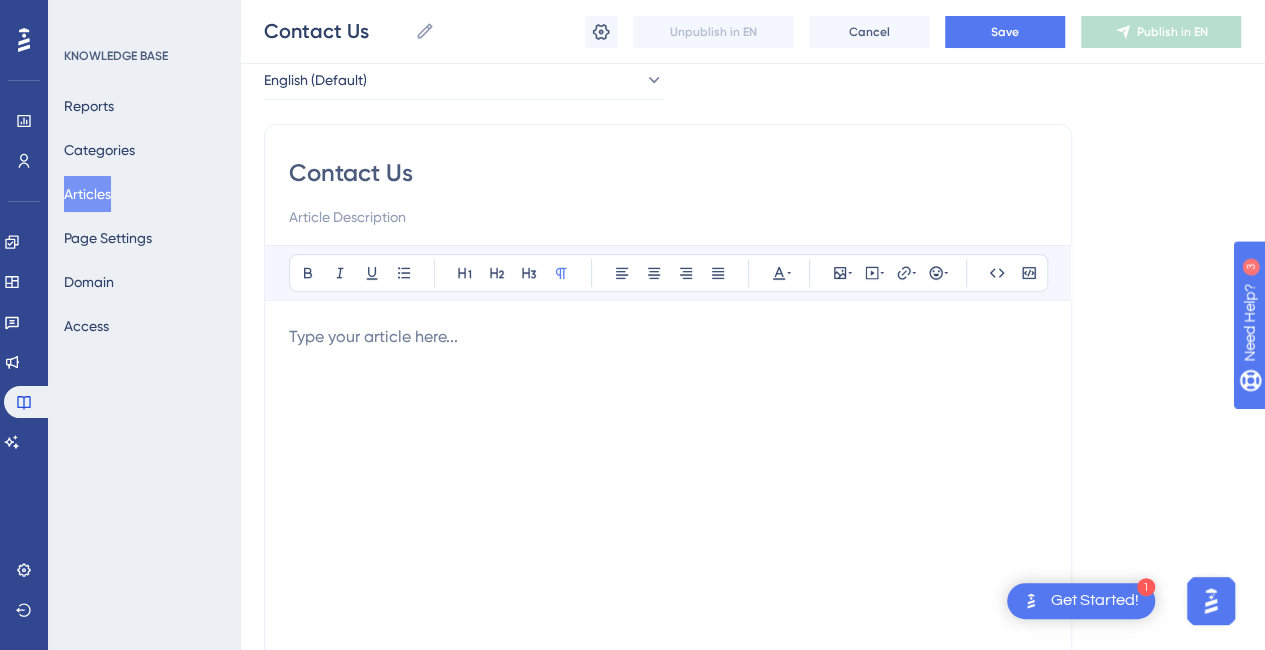click at bounding box center (668, 545) 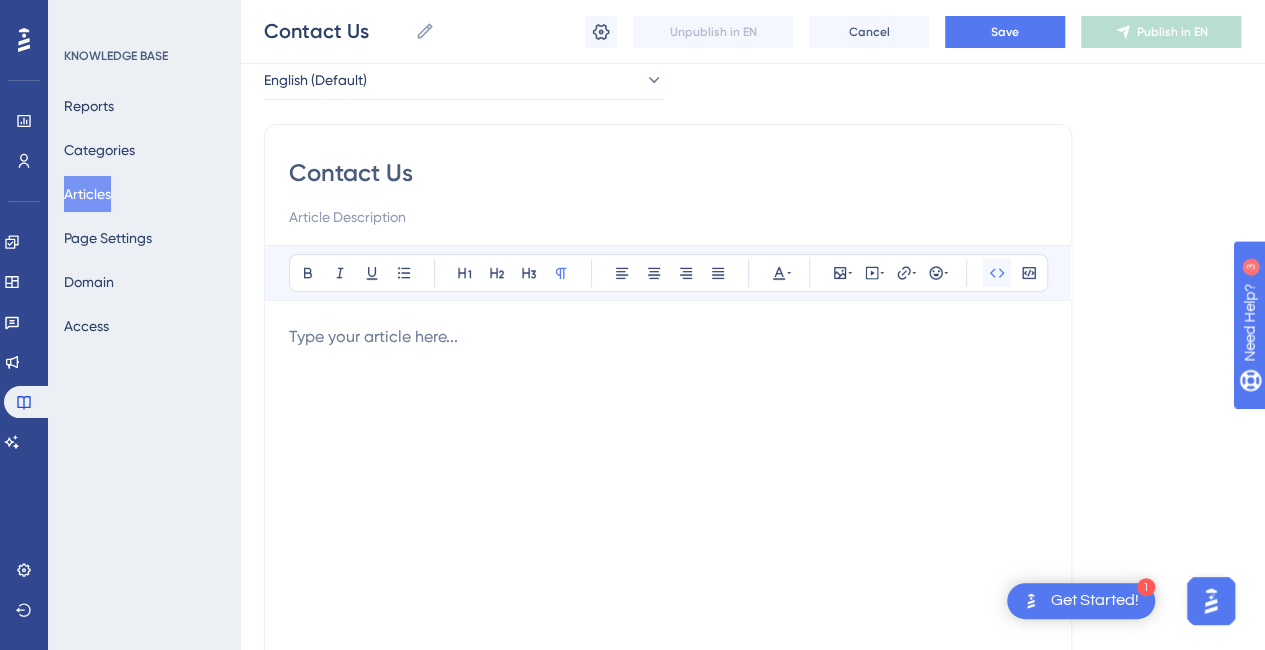 click 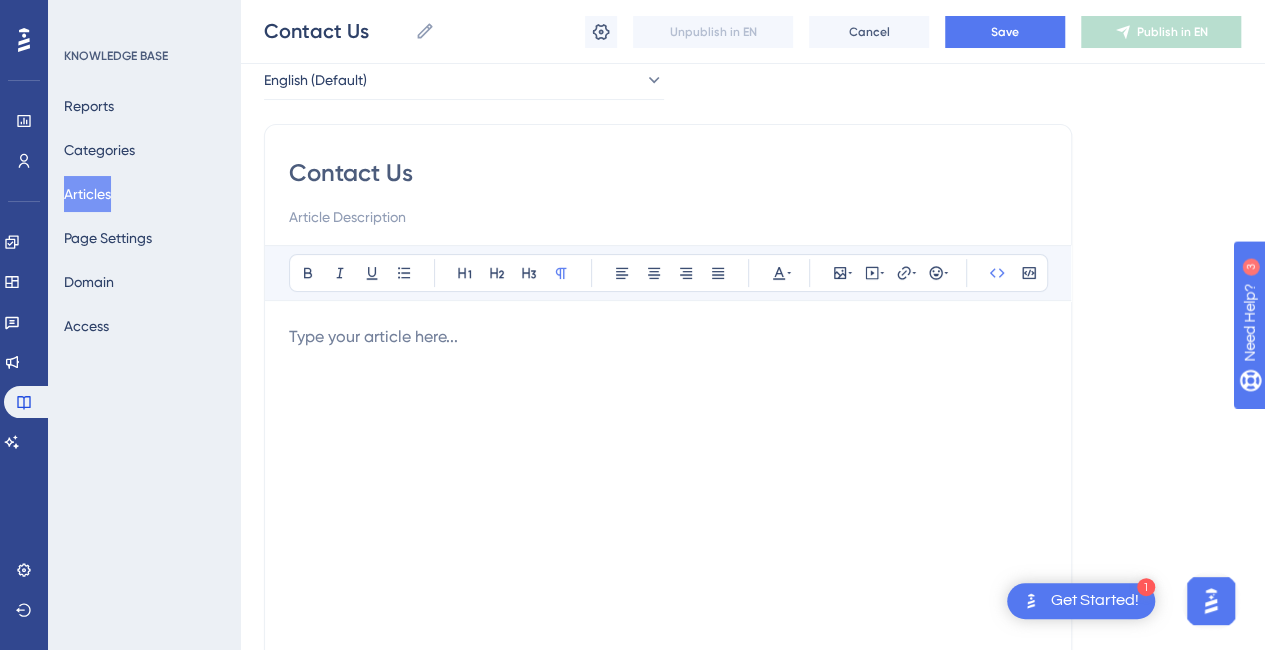 click at bounding box center (668, 337) 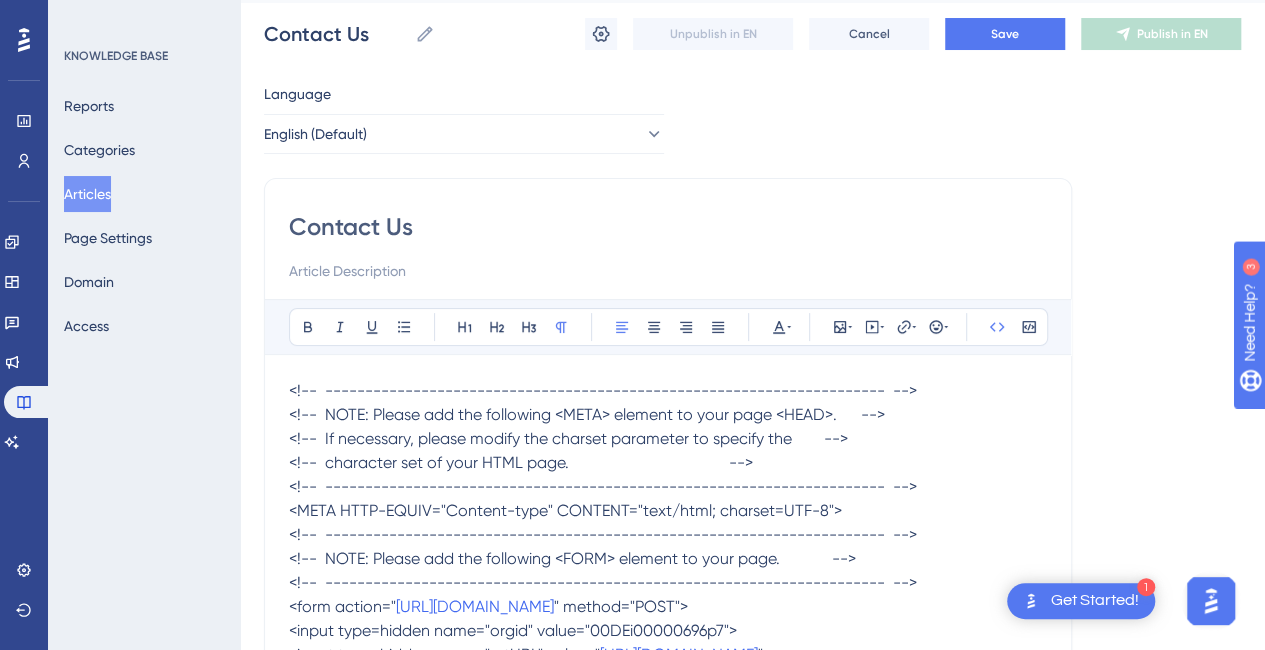 scroll, scrollTop: 0, scrollLeft: 0, axis: both 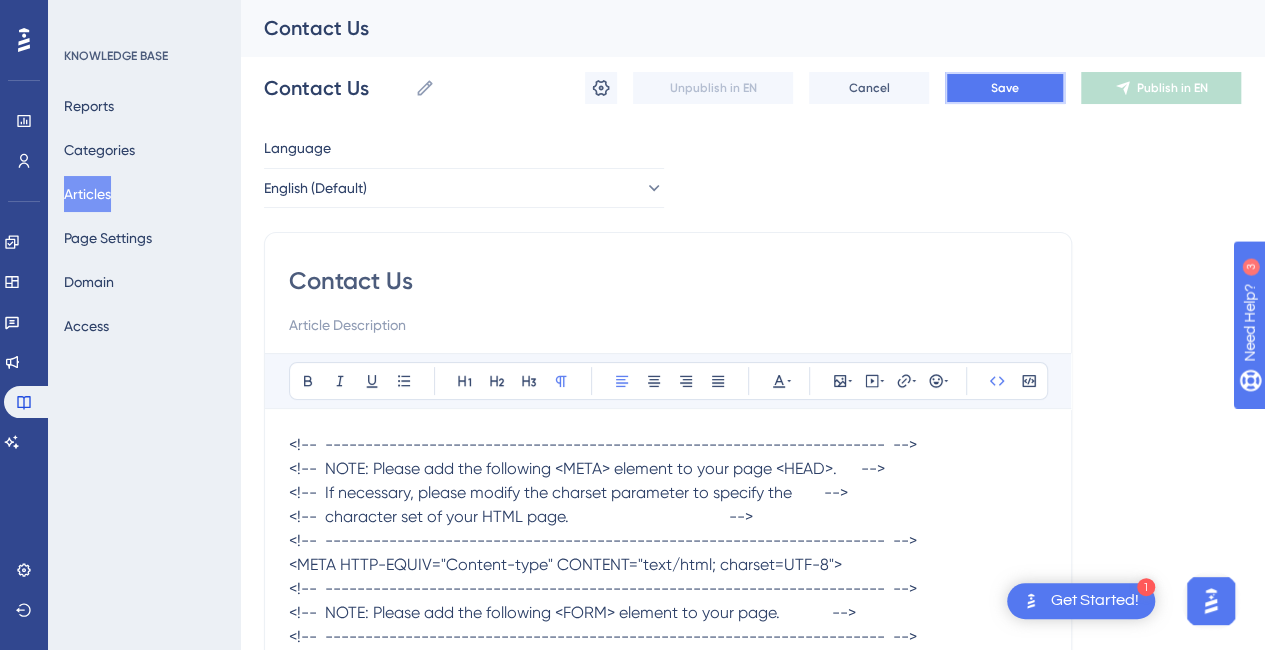 click on "Save" at bounding box center [1005, 88] 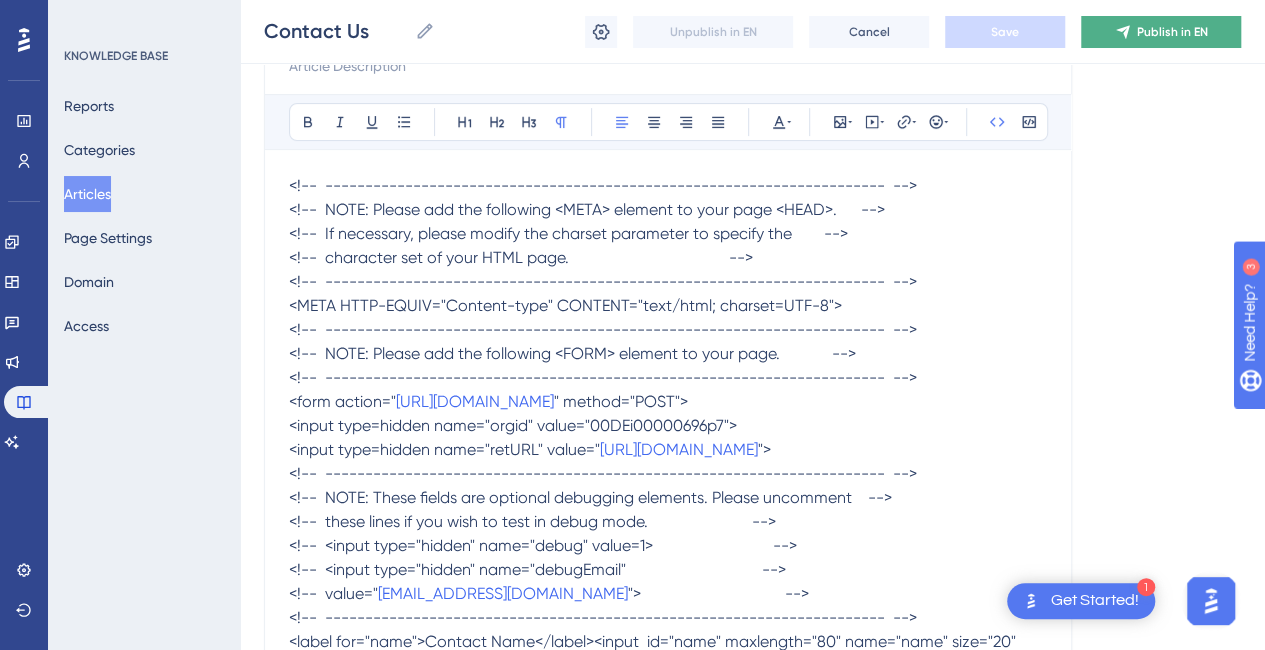 scroll, scrollTop: 100, scrollLeft: 0, axis: vertical 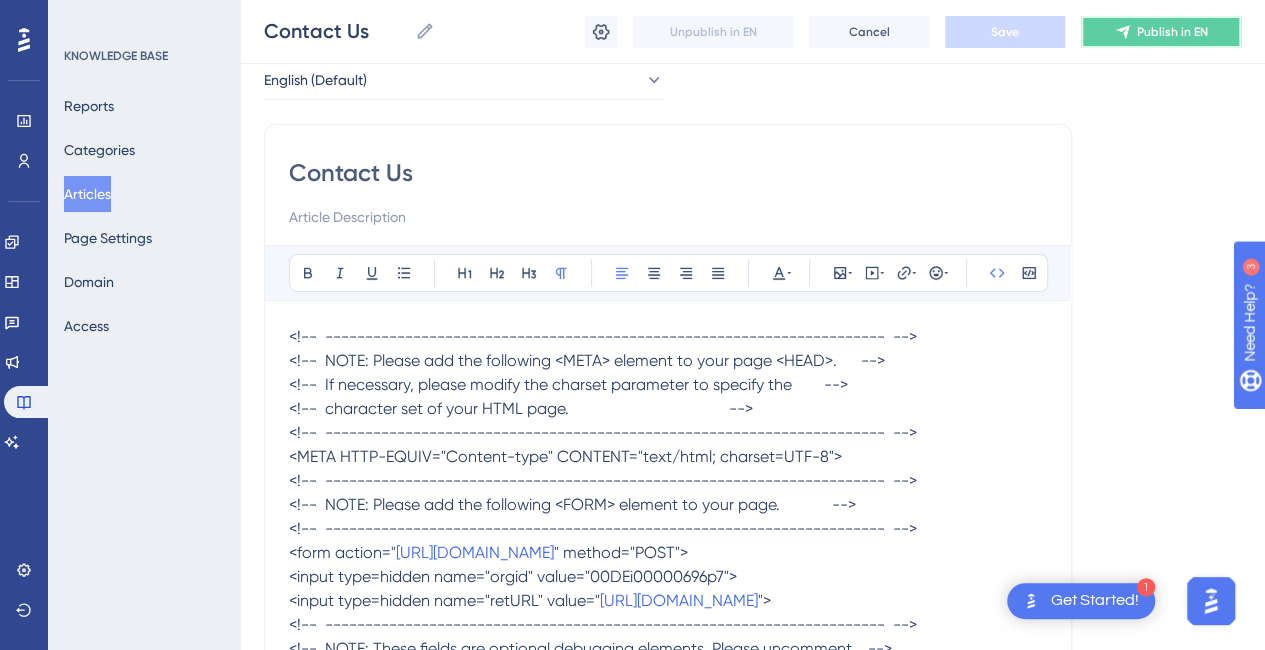 click on "Publish in EN" at bounding box center (1161, 32) 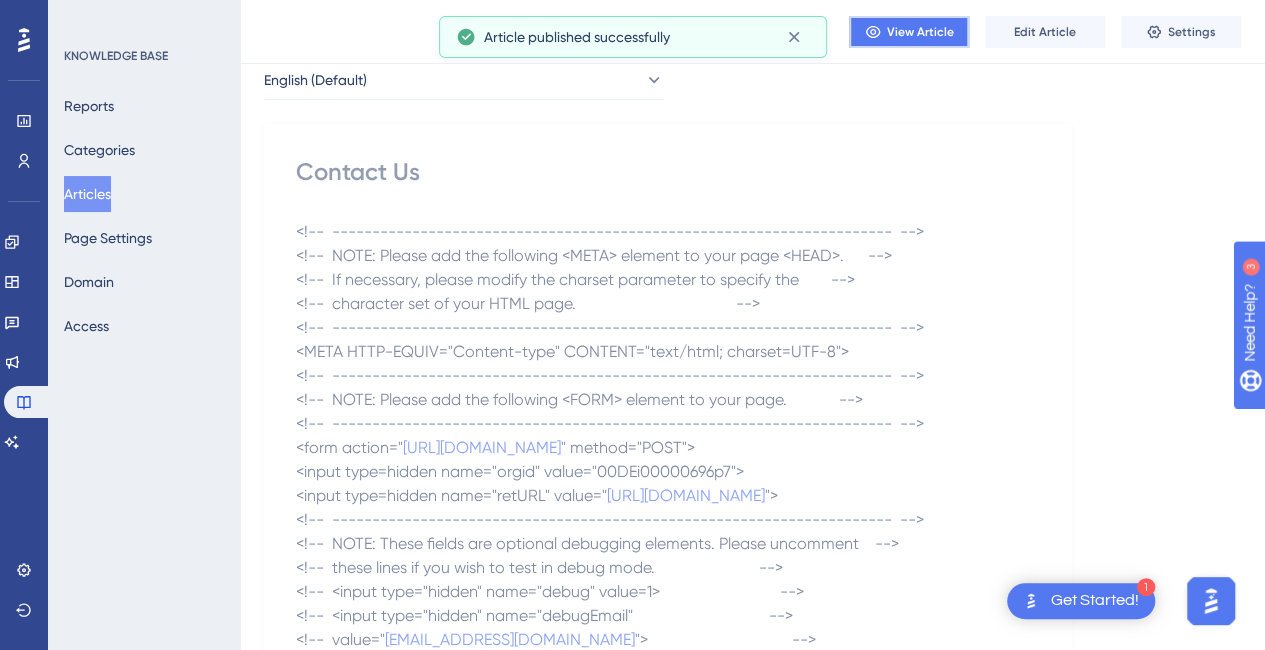 click on "View Article" at bounding box center [909, 32] 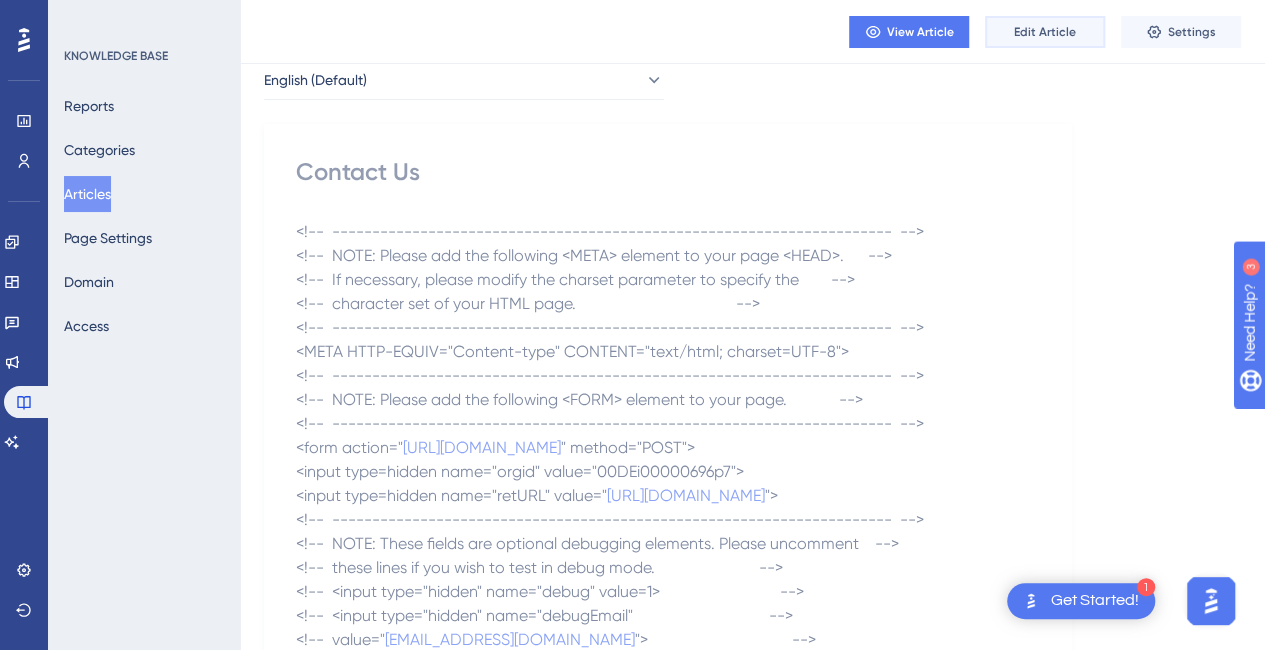 click on "Edit Article" at bounding box center [1045, 32] 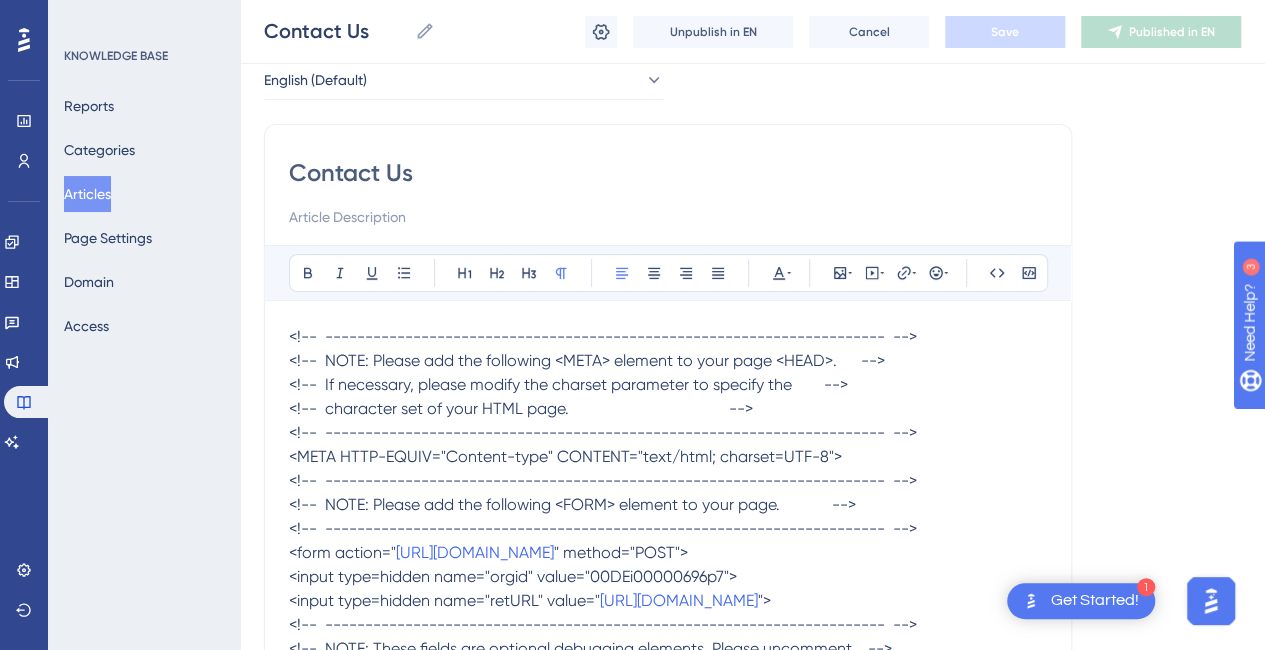 scroll, scrollTop: 980, scrollLeft: 0, axis: vertical 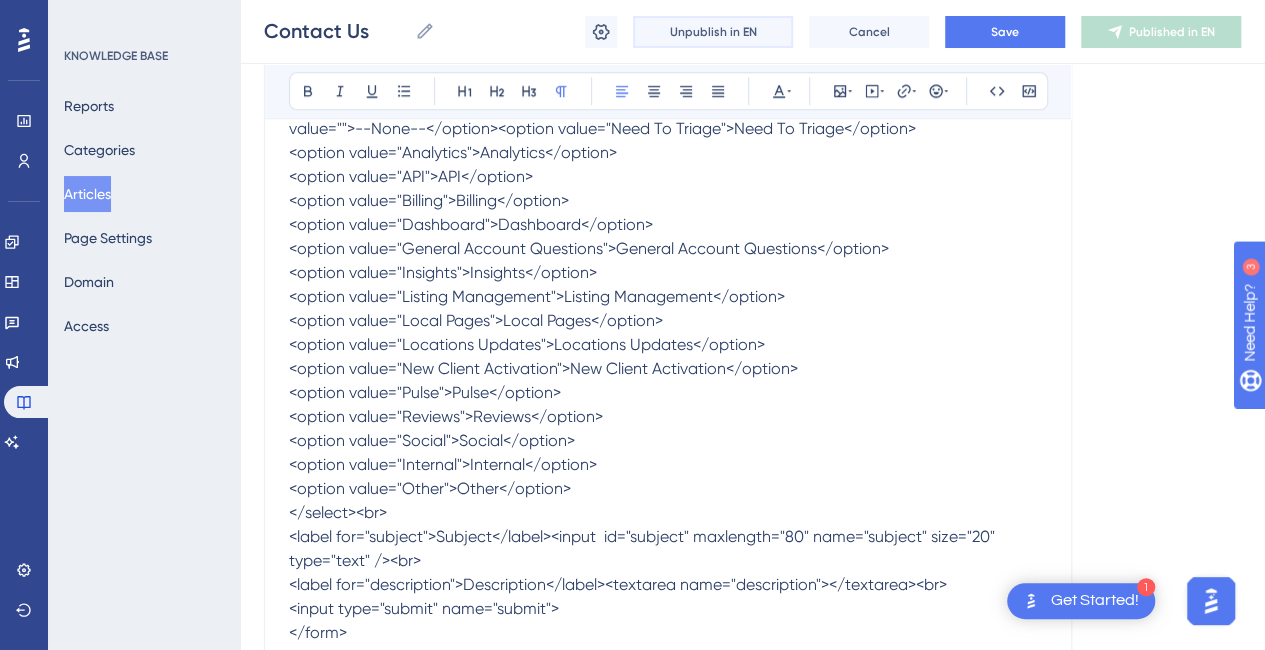 click on "Unpublish in EN" at bounding box center (713, 32) 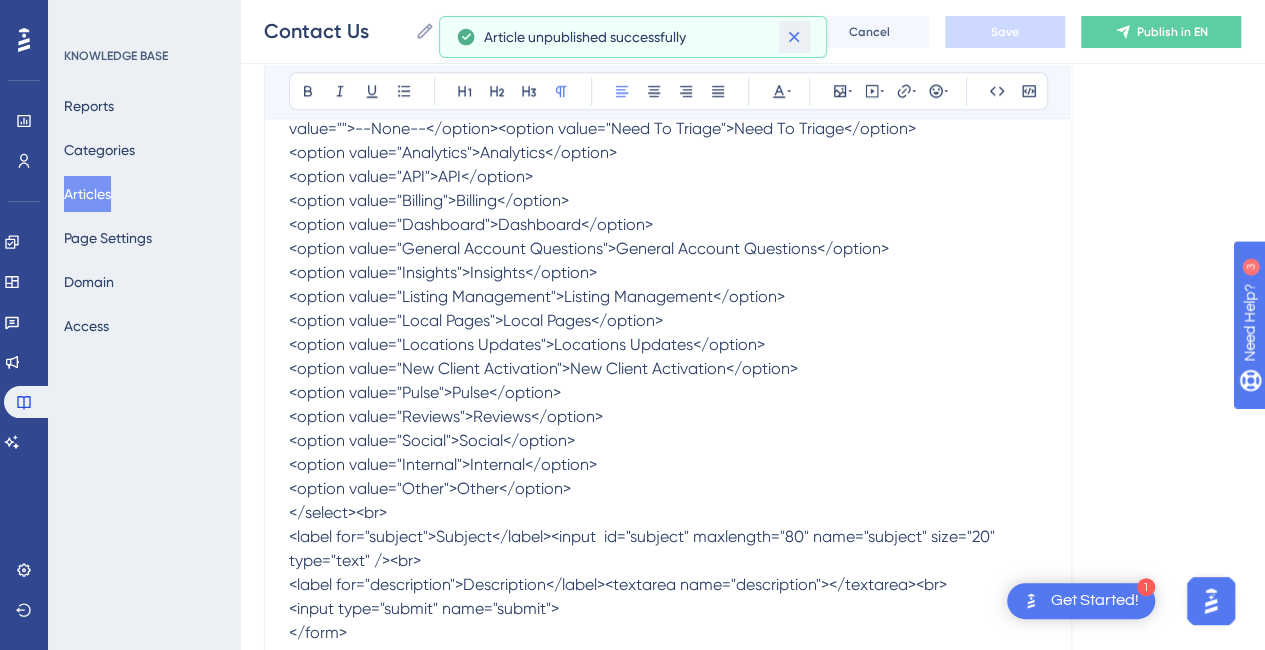 click 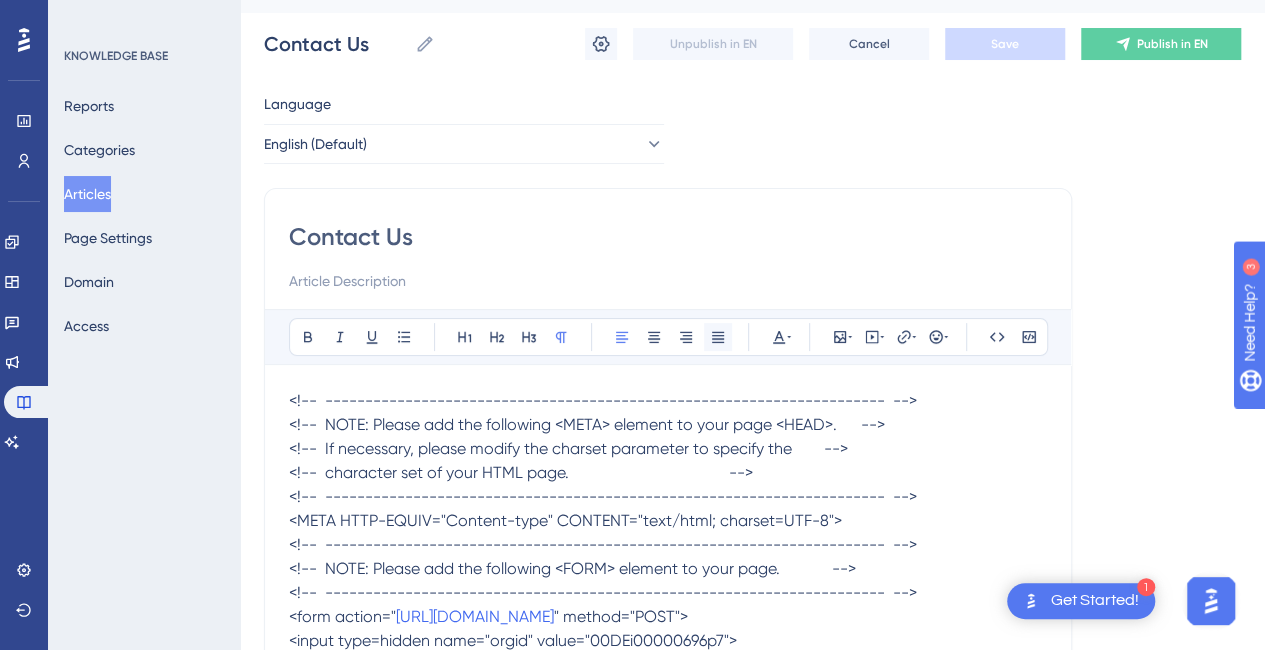 scroll, scrollTop: 0, scrollLeft: 0, axis: both 